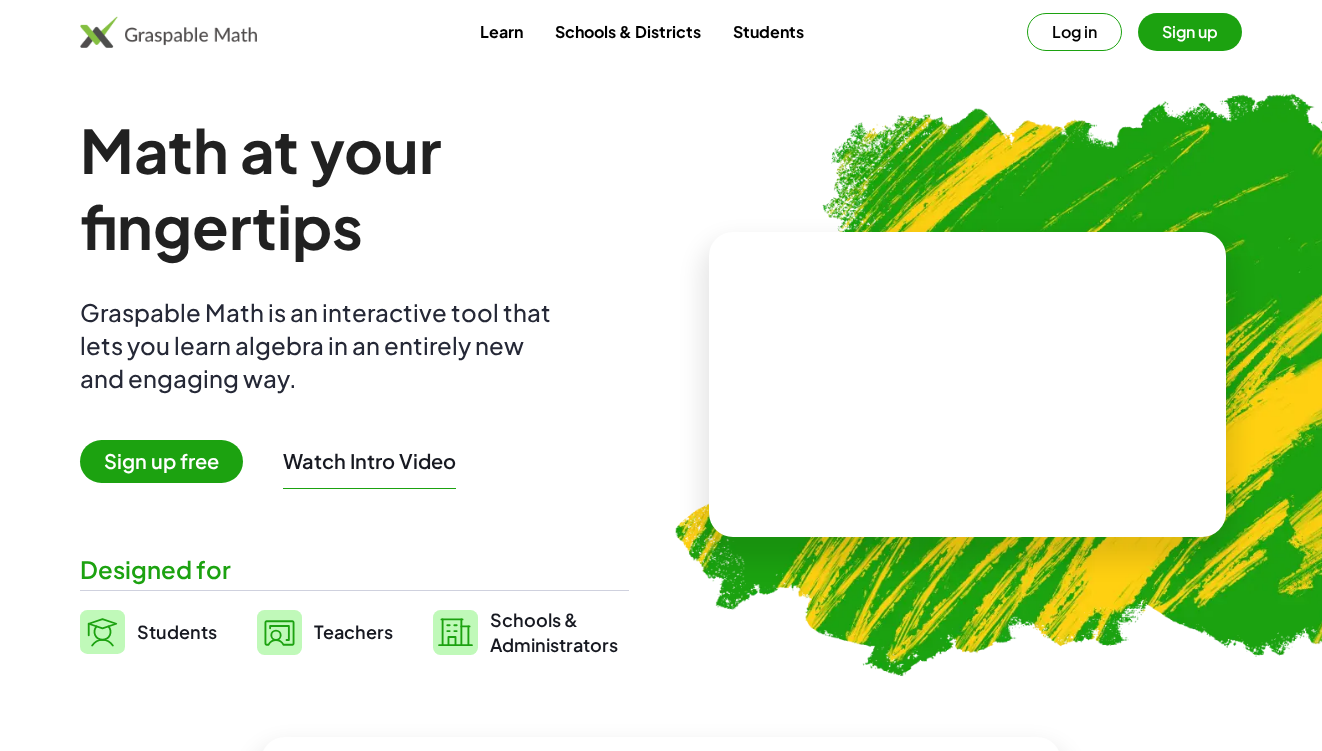 scroll, scrollTop: 0, scrollLeft: 0, axis: both 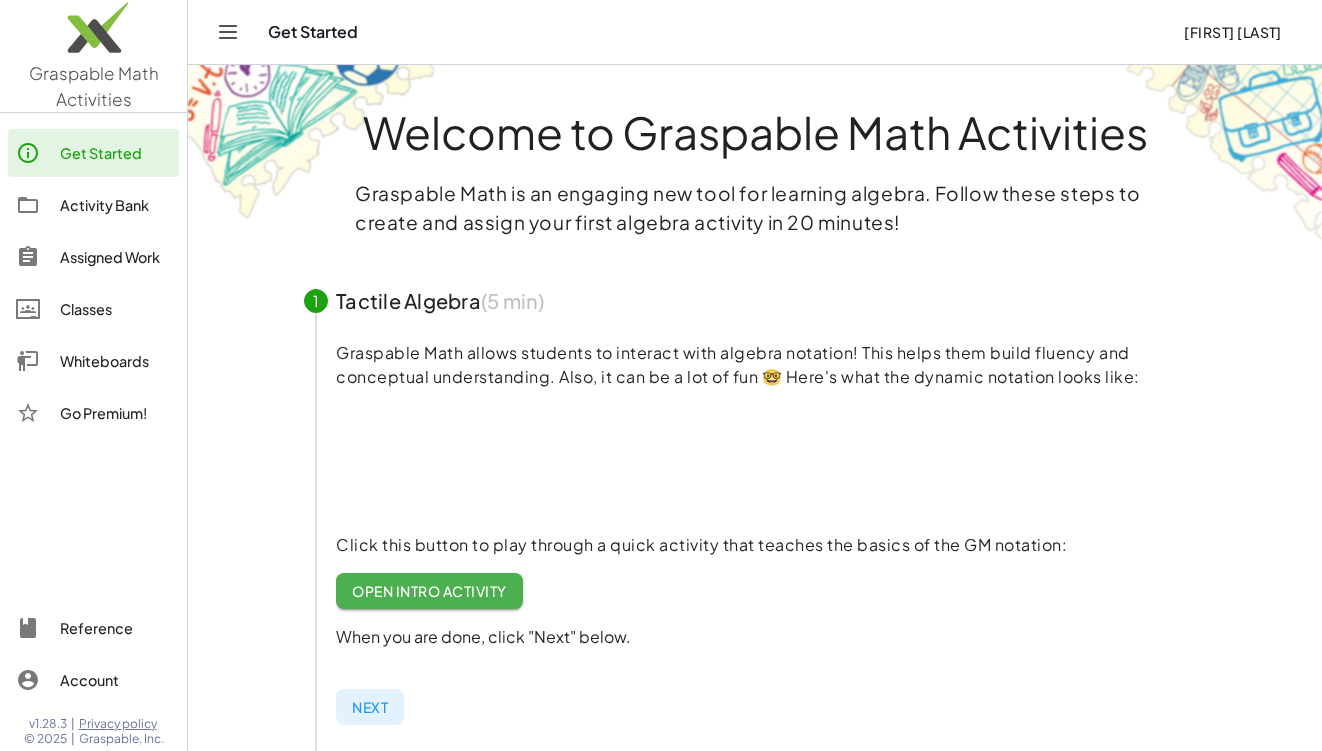 click 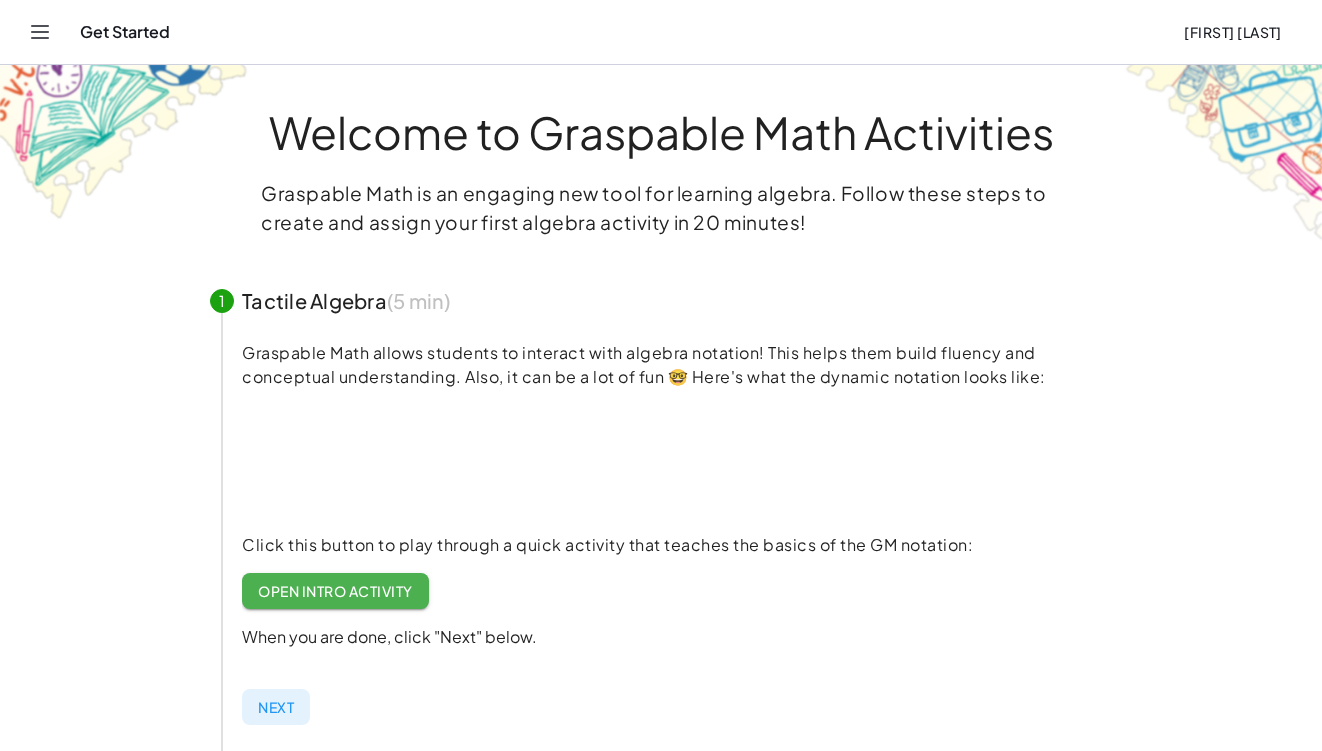 click at bounding box center (40, 32) 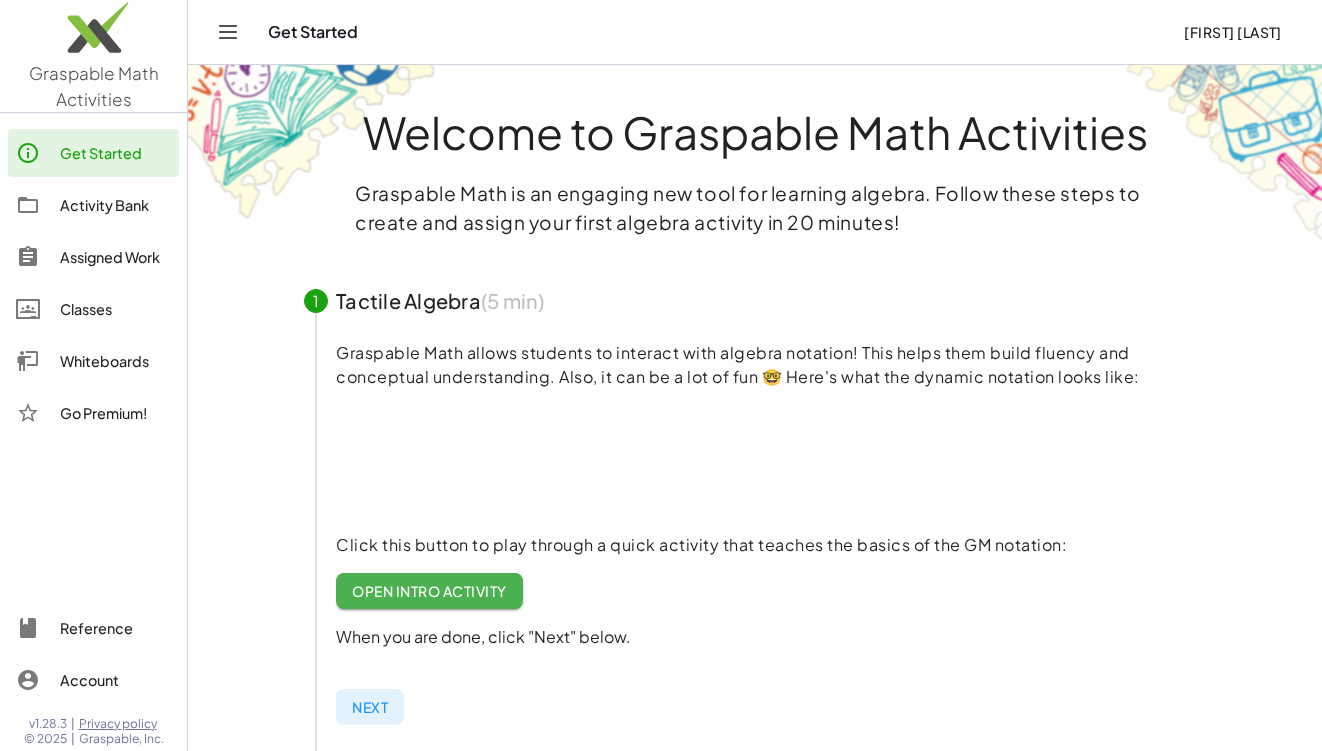 click on "[FIRST] [LAST]" 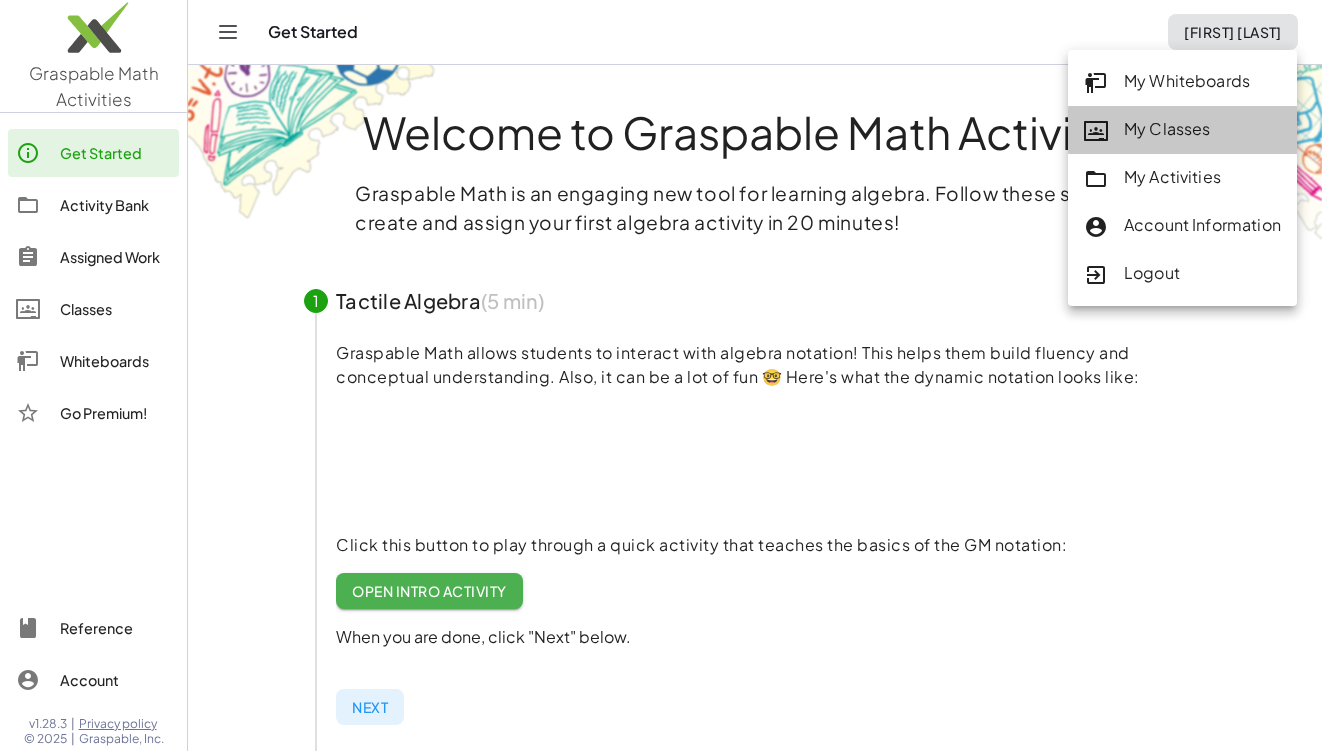 click on "My Classes" 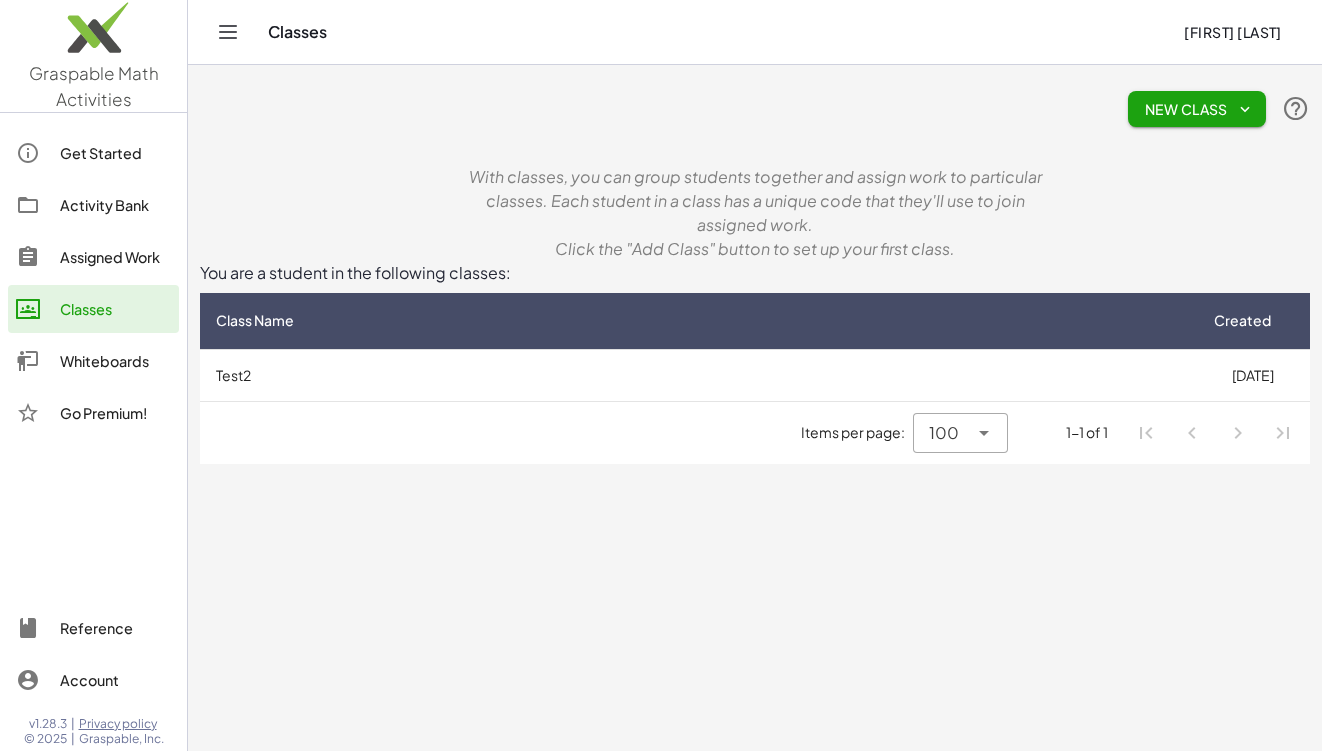 click on "New Class" 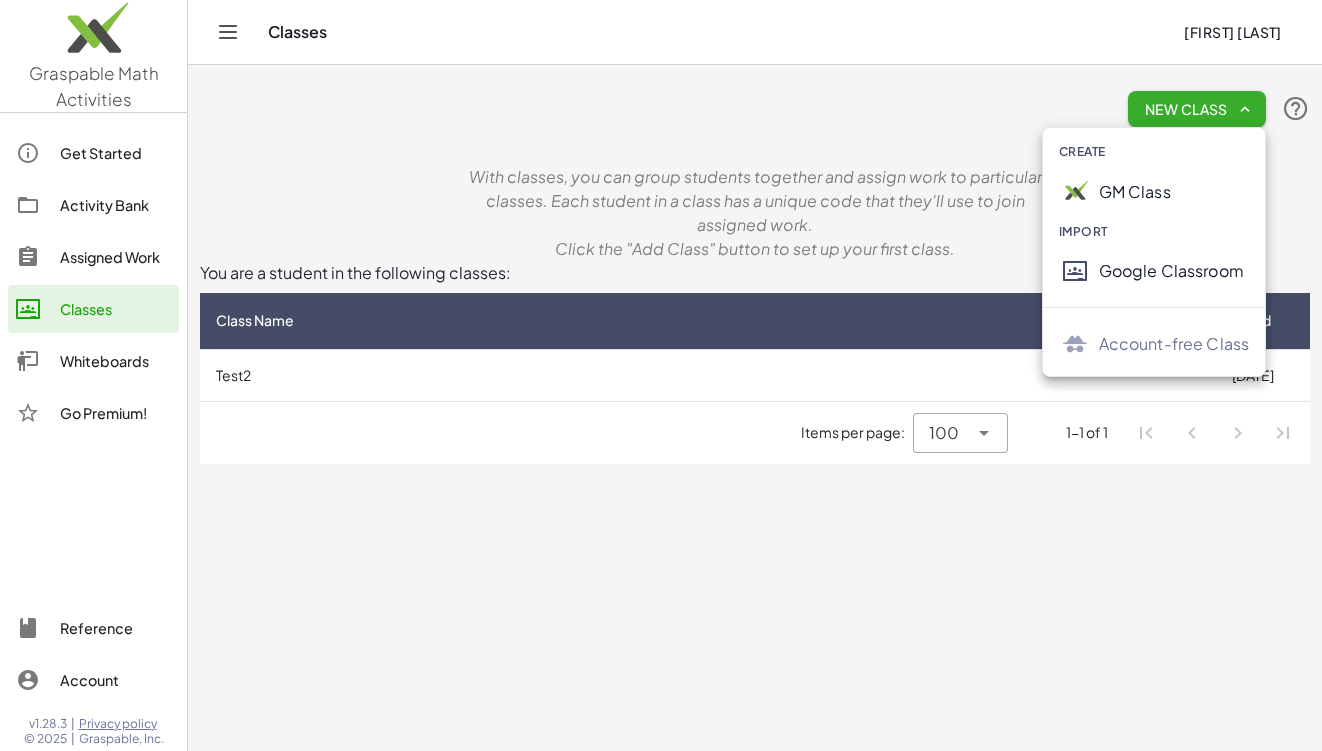 click on "GM Class" 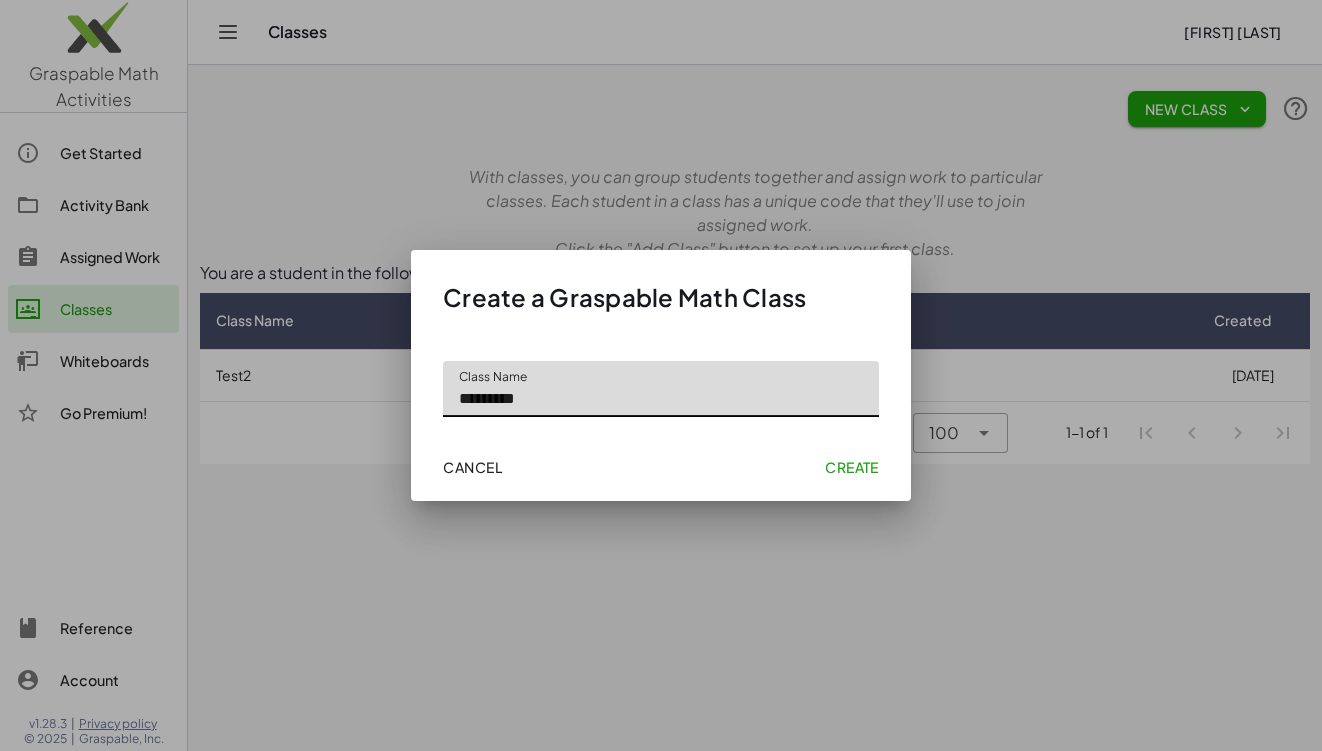 type on "*********" 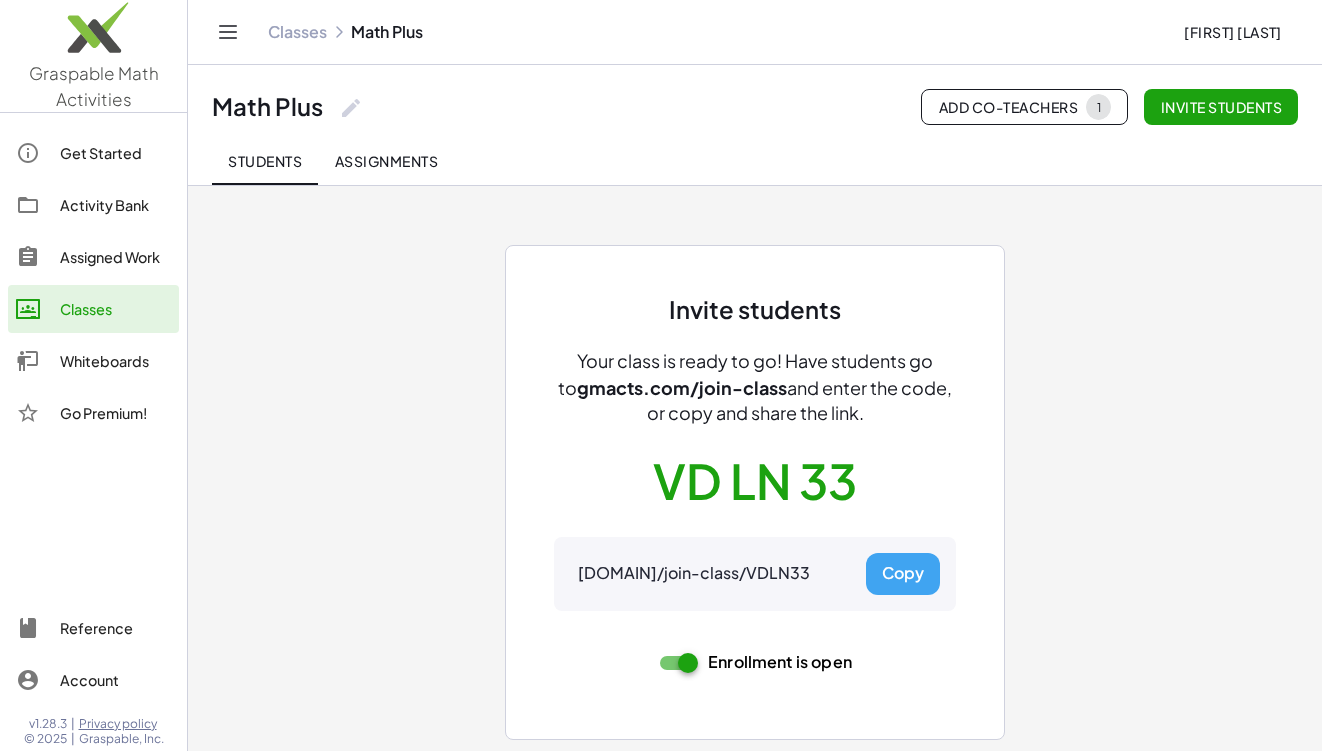 click on "Copy" at bounding box center [903, 574] 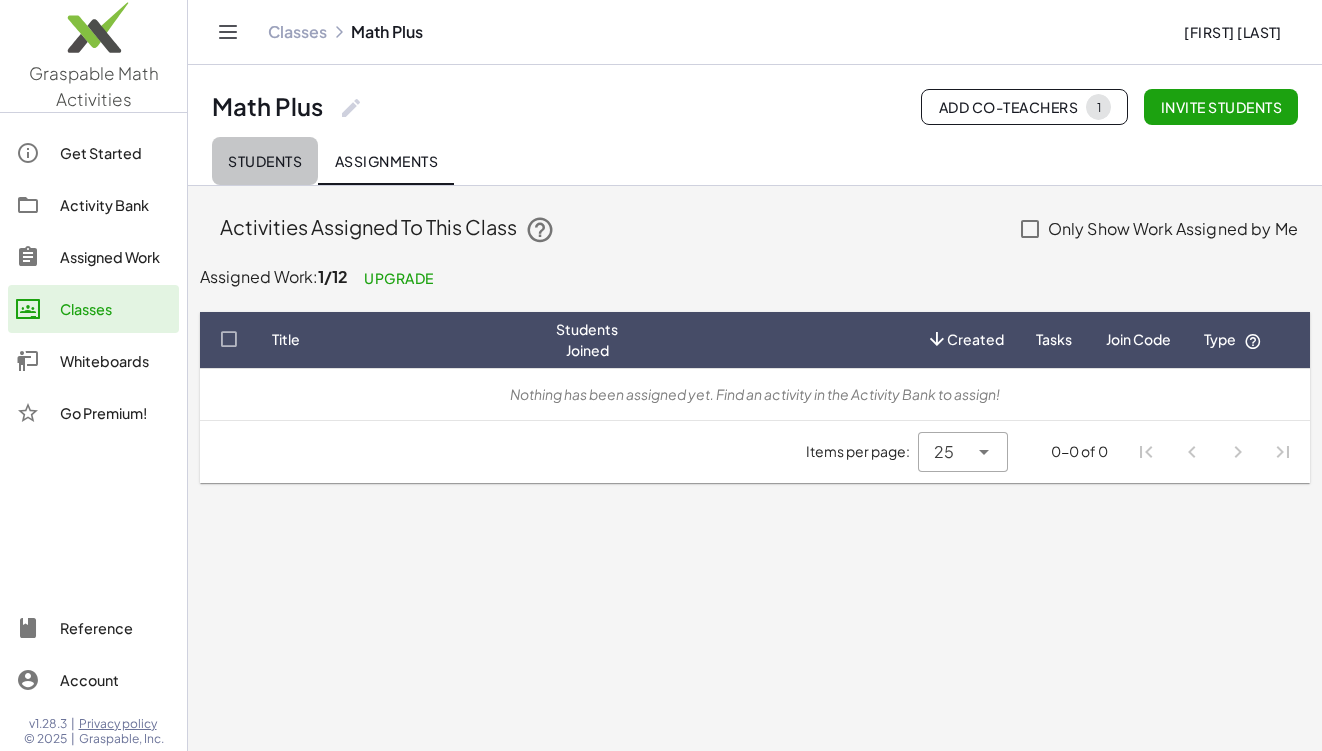 click on "Students" 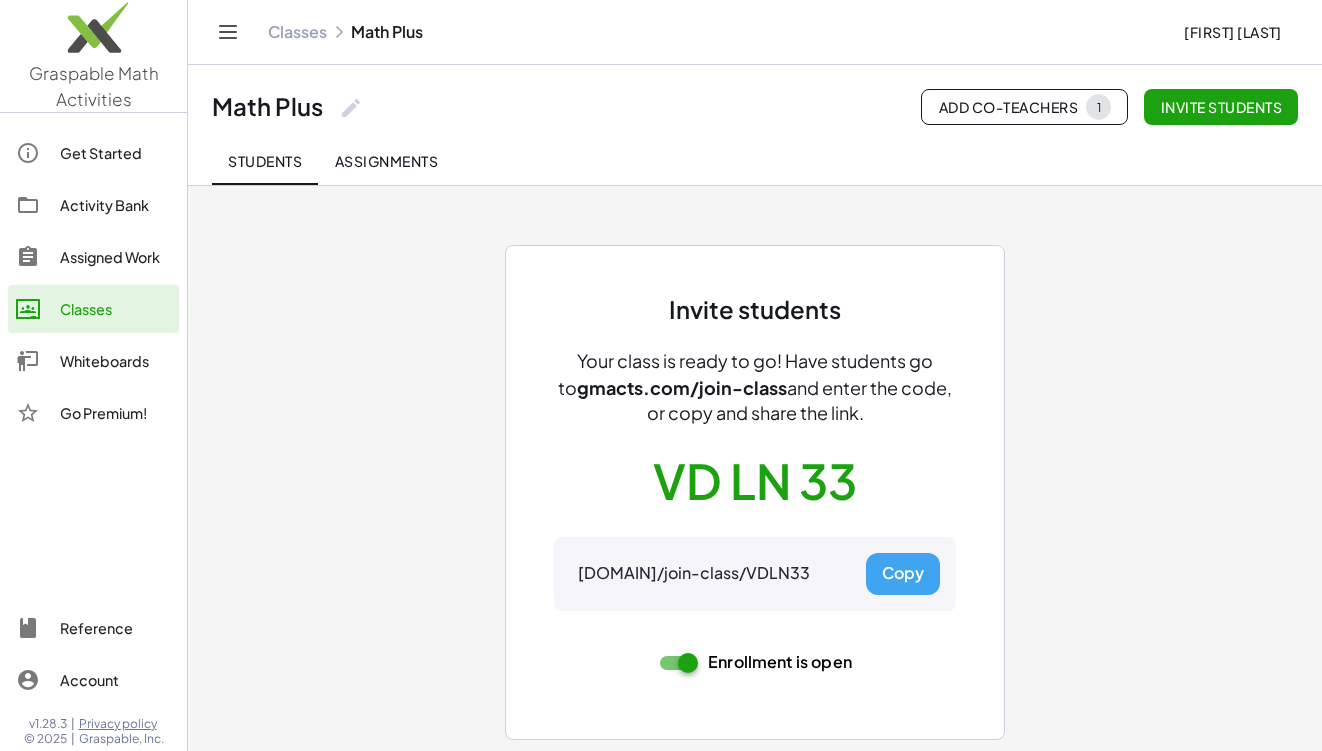 click on "Activity Bank" 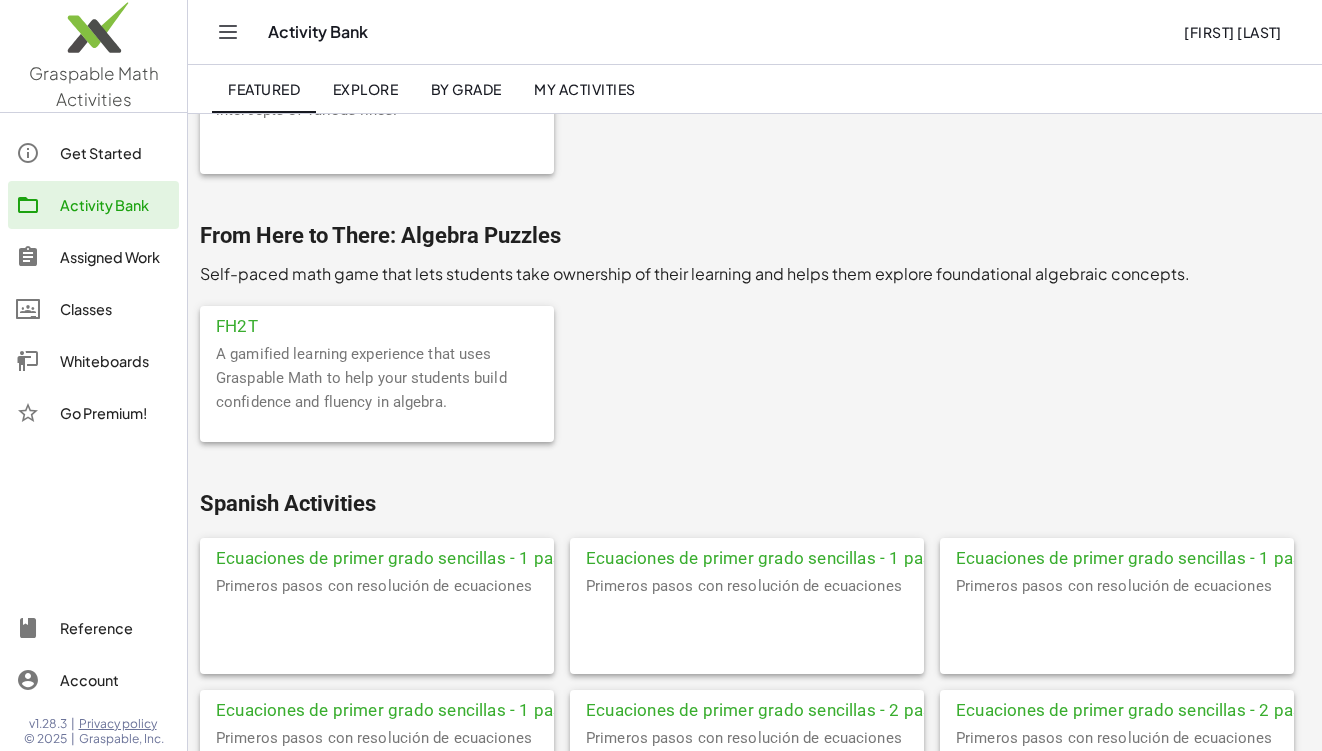 scroll, scrollTop: 6426, scrollLeft: 0, axis: vertical 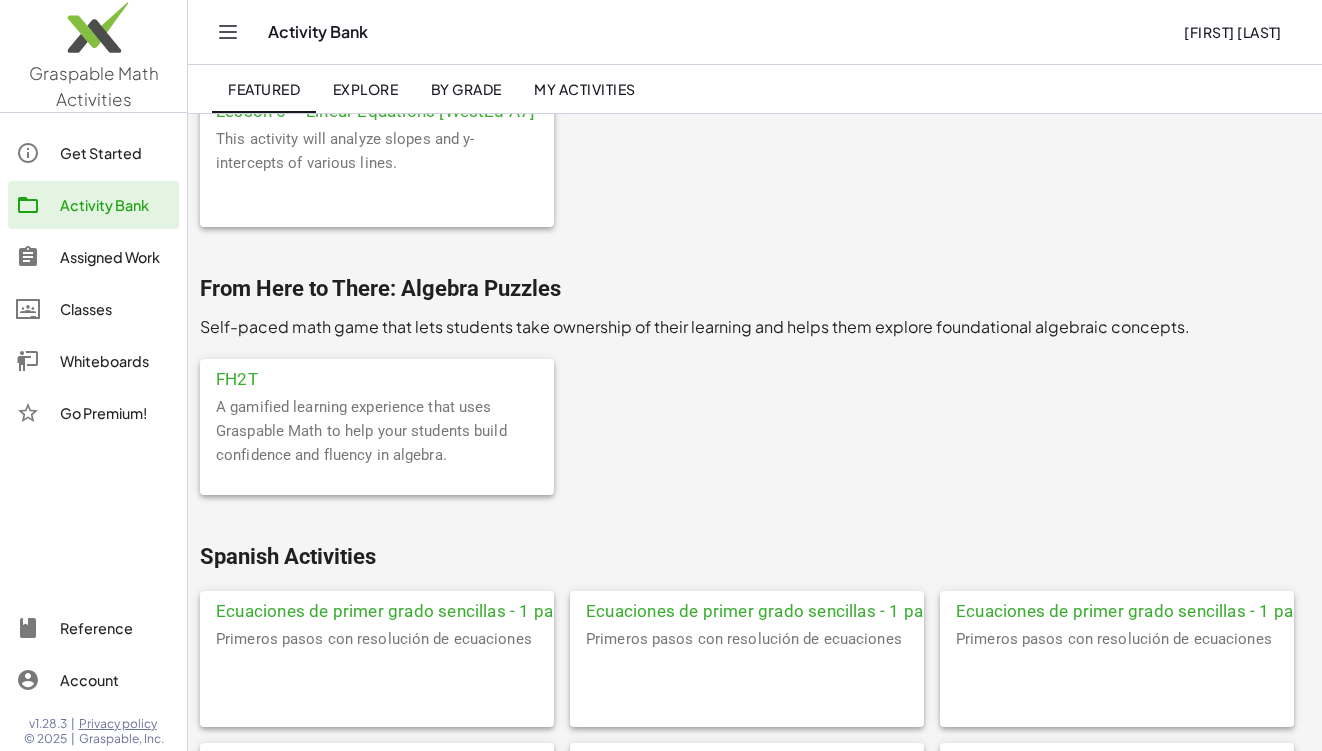 click on "FH2T" 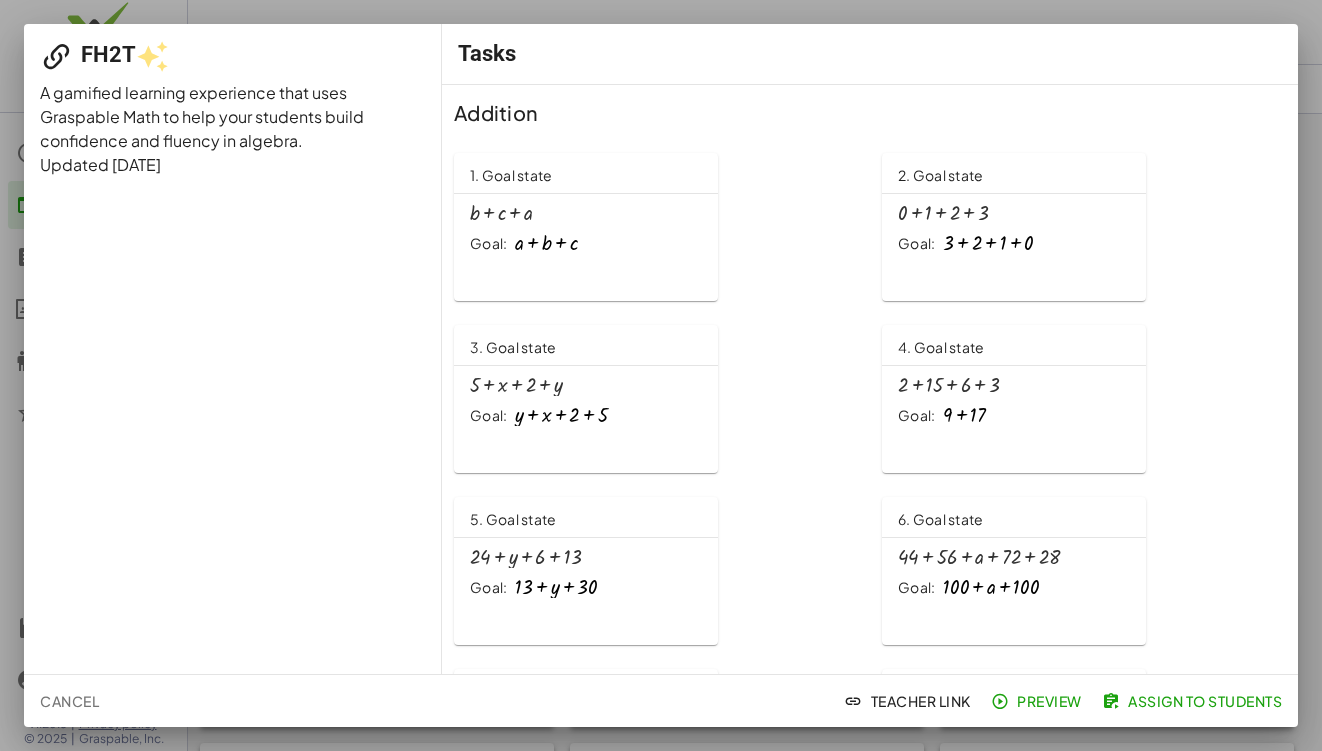scroll, scrollTop: 0, scrollLeft: 0, axis: both 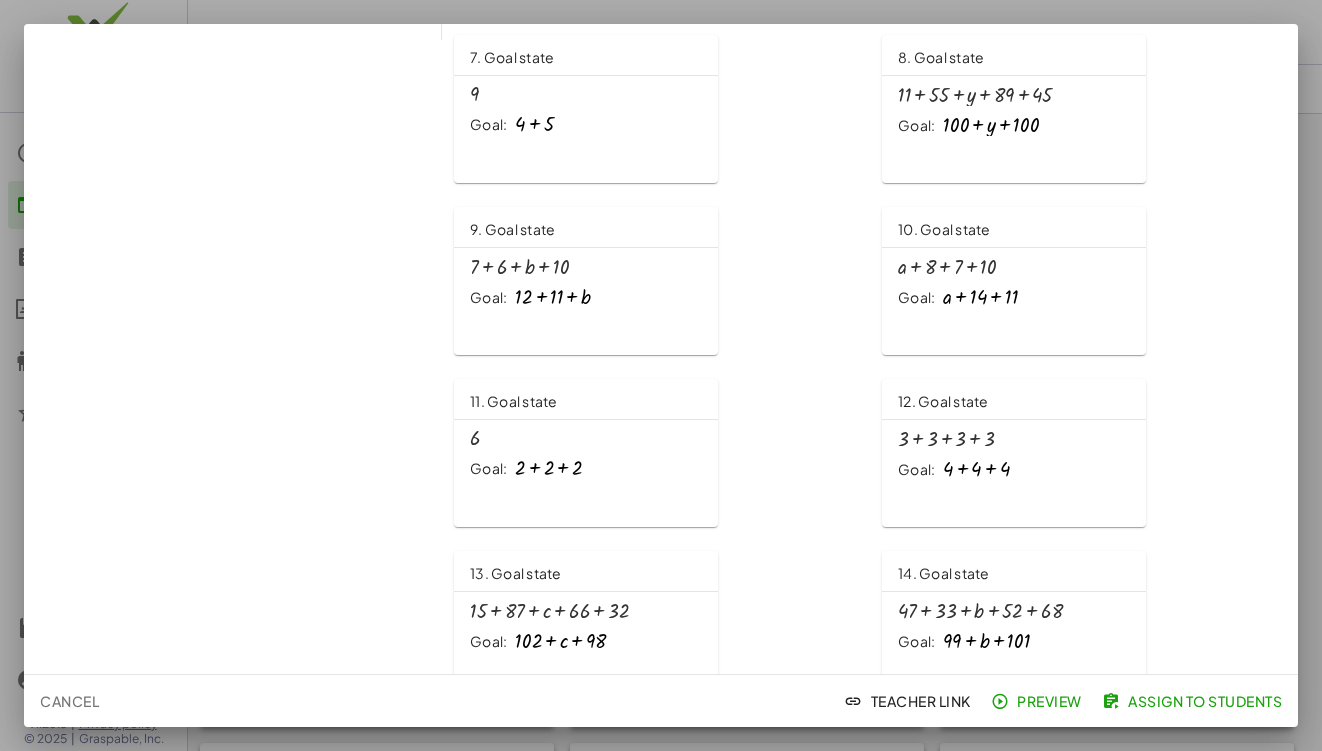 click on "Assign to Students" 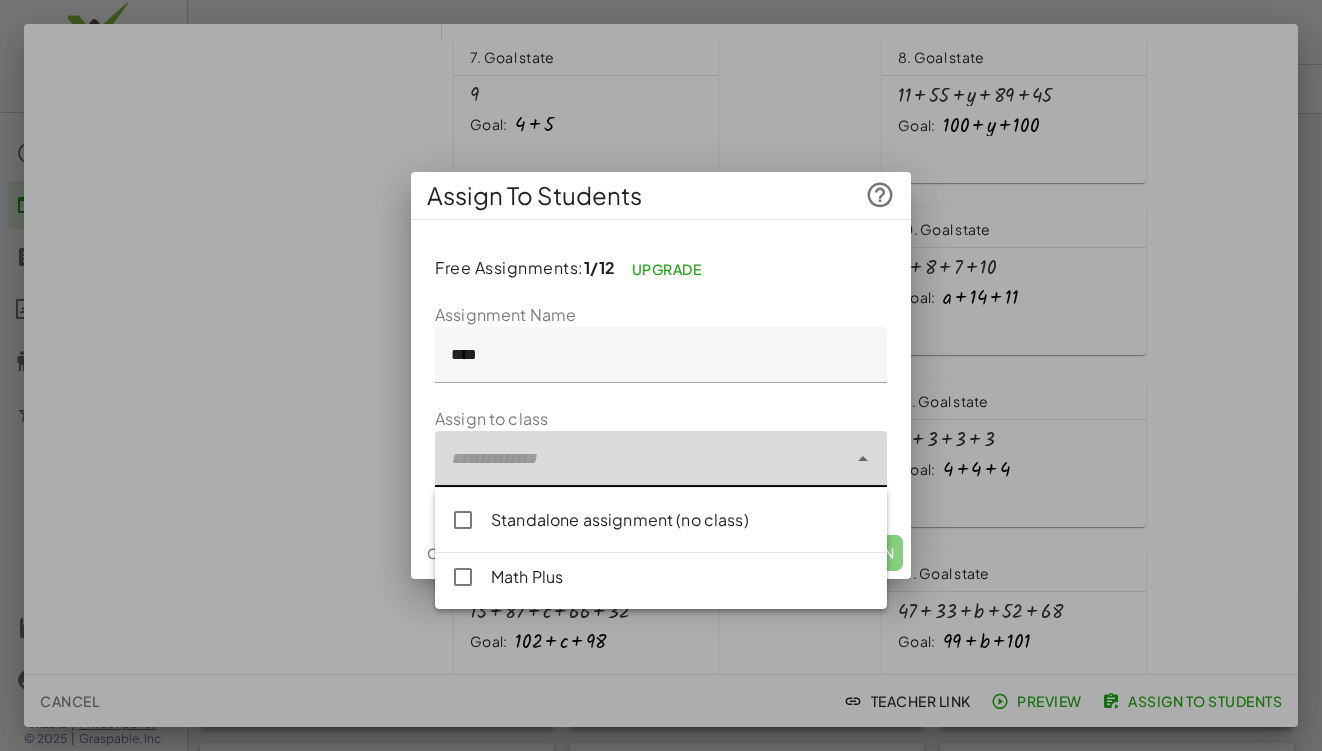 click 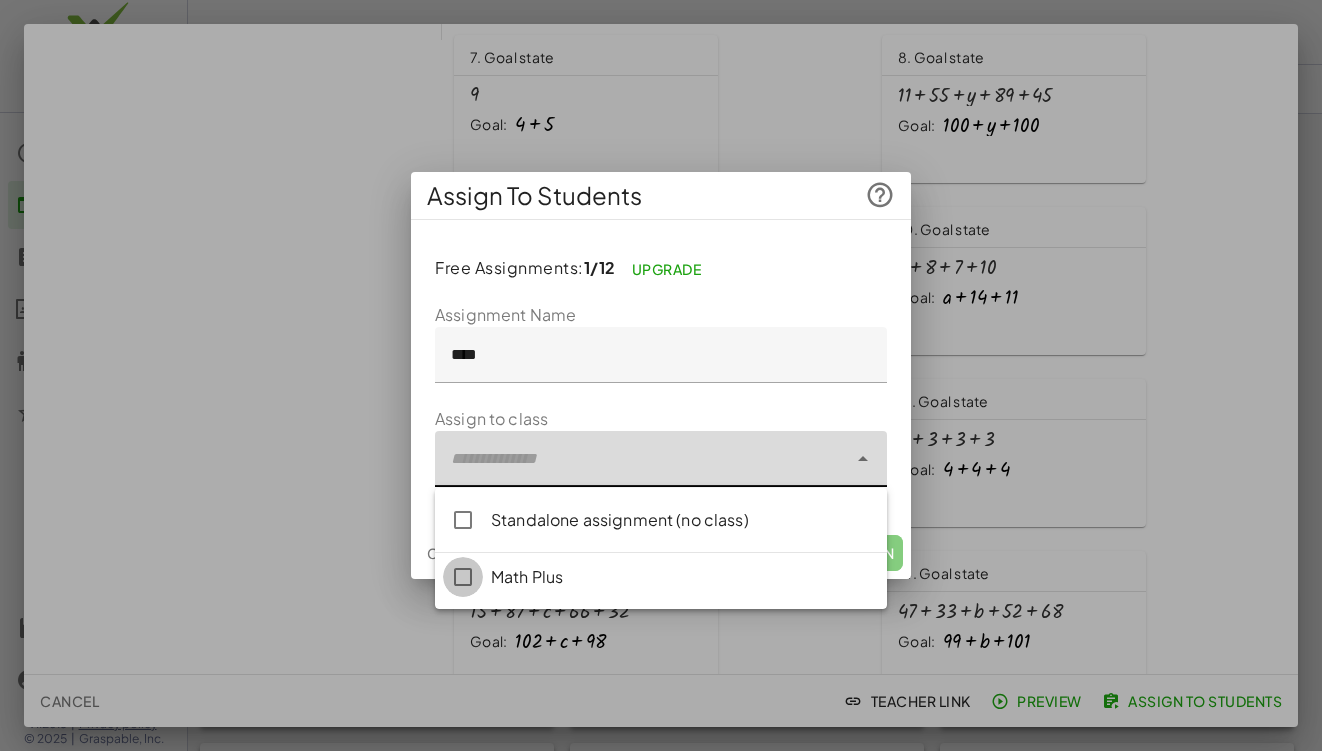 type on "**********" 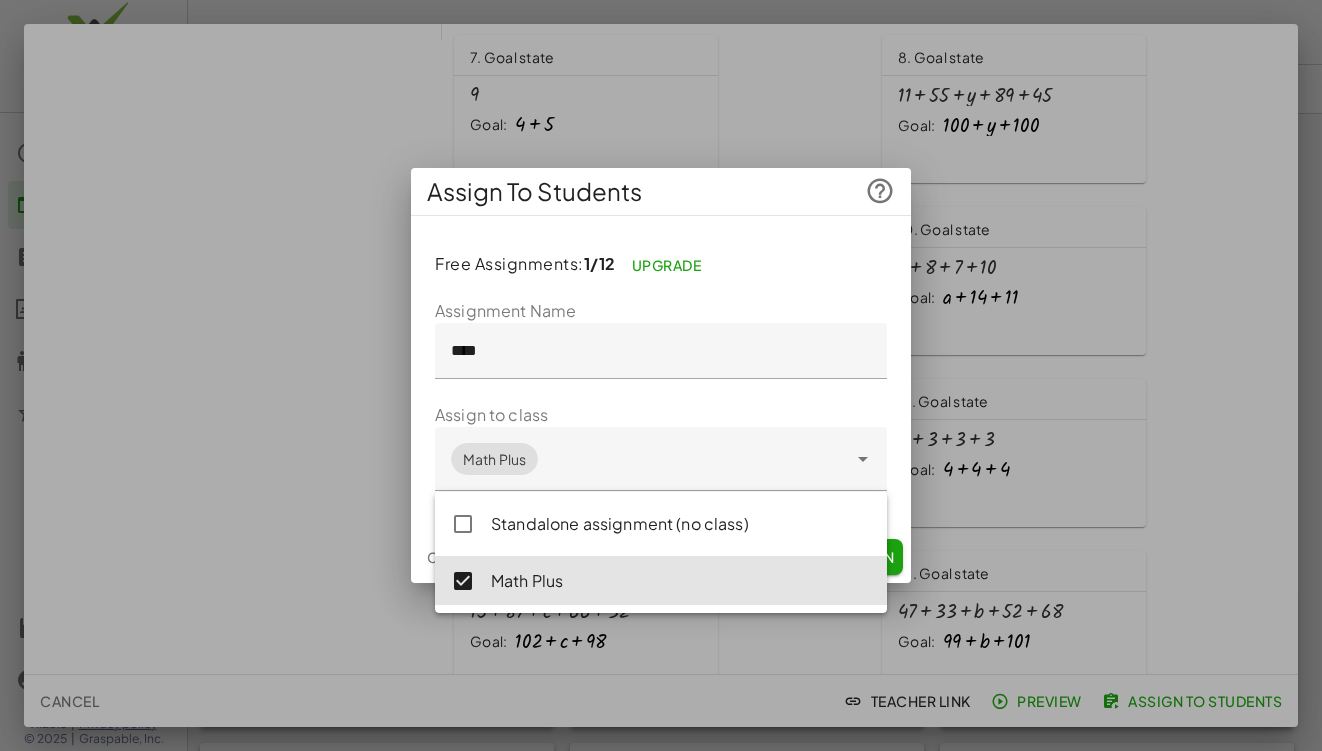 click on "**********" 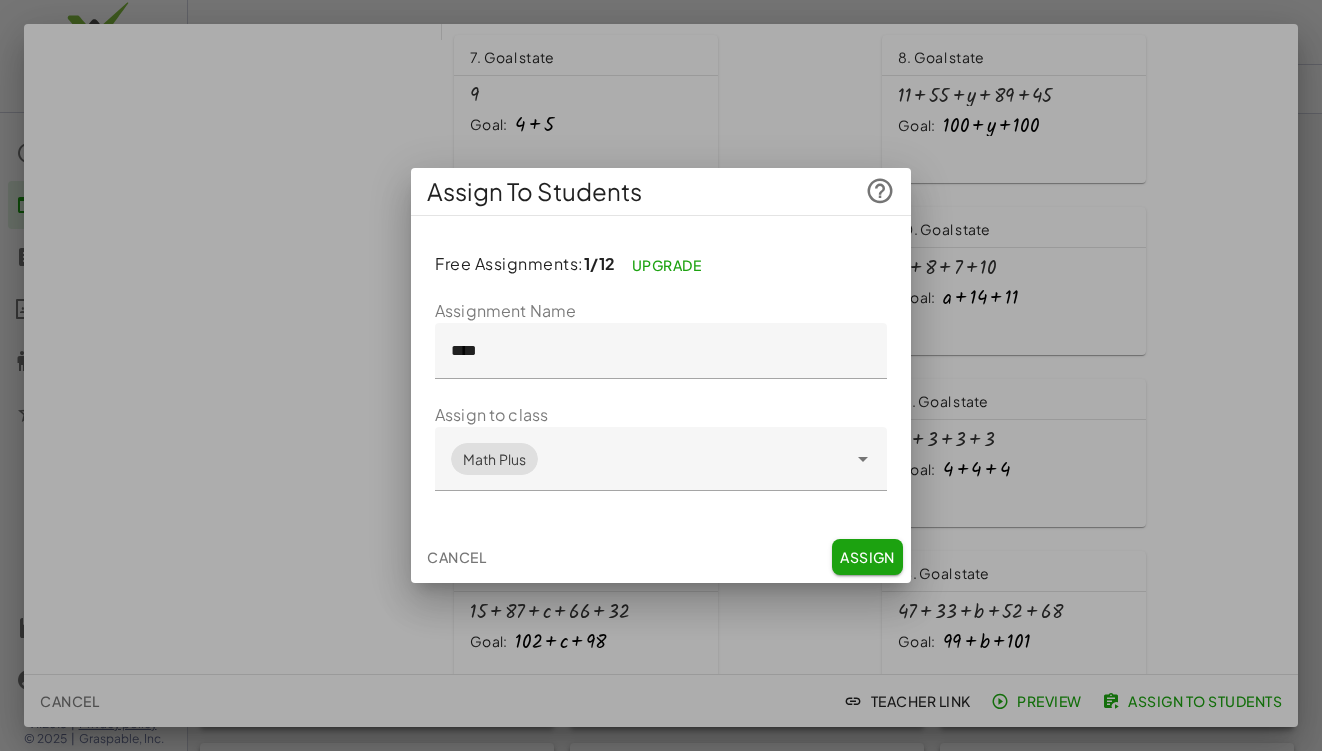 click on "Assign" 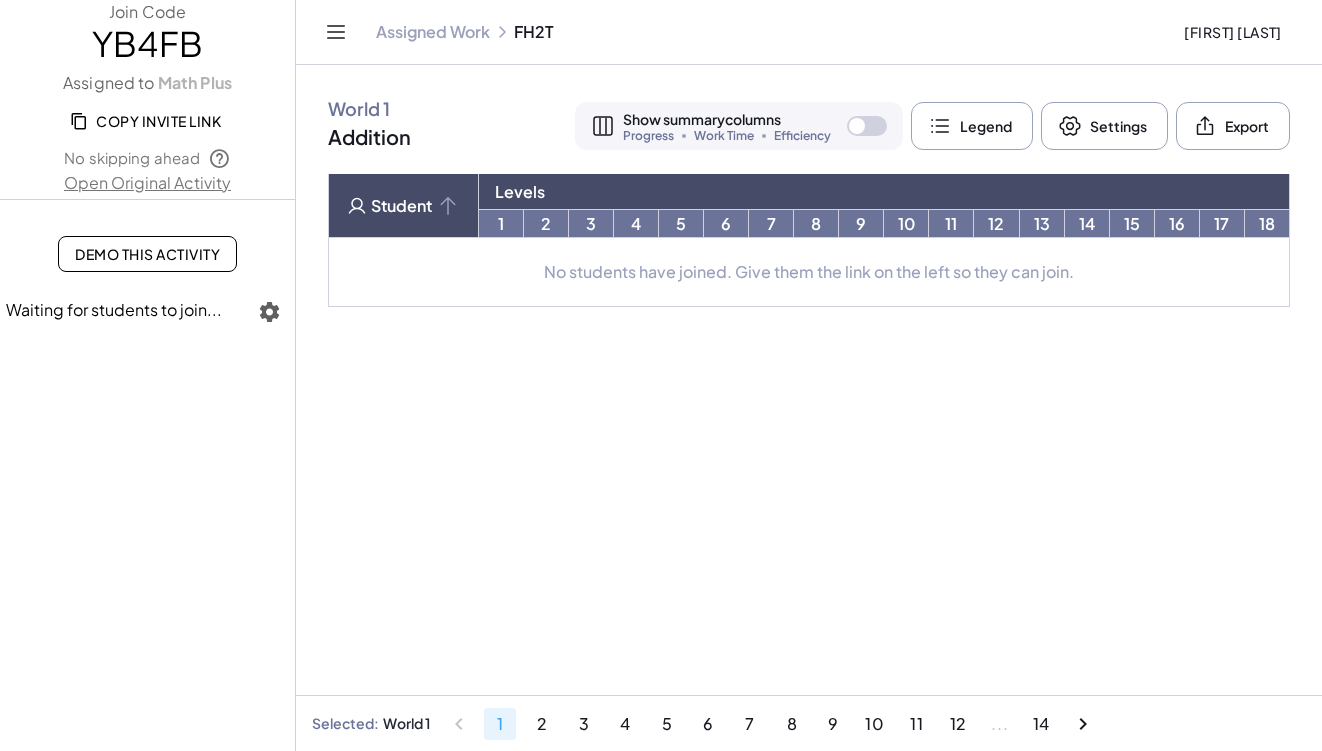 click on "Settings" at bounding box center (1104, 126) 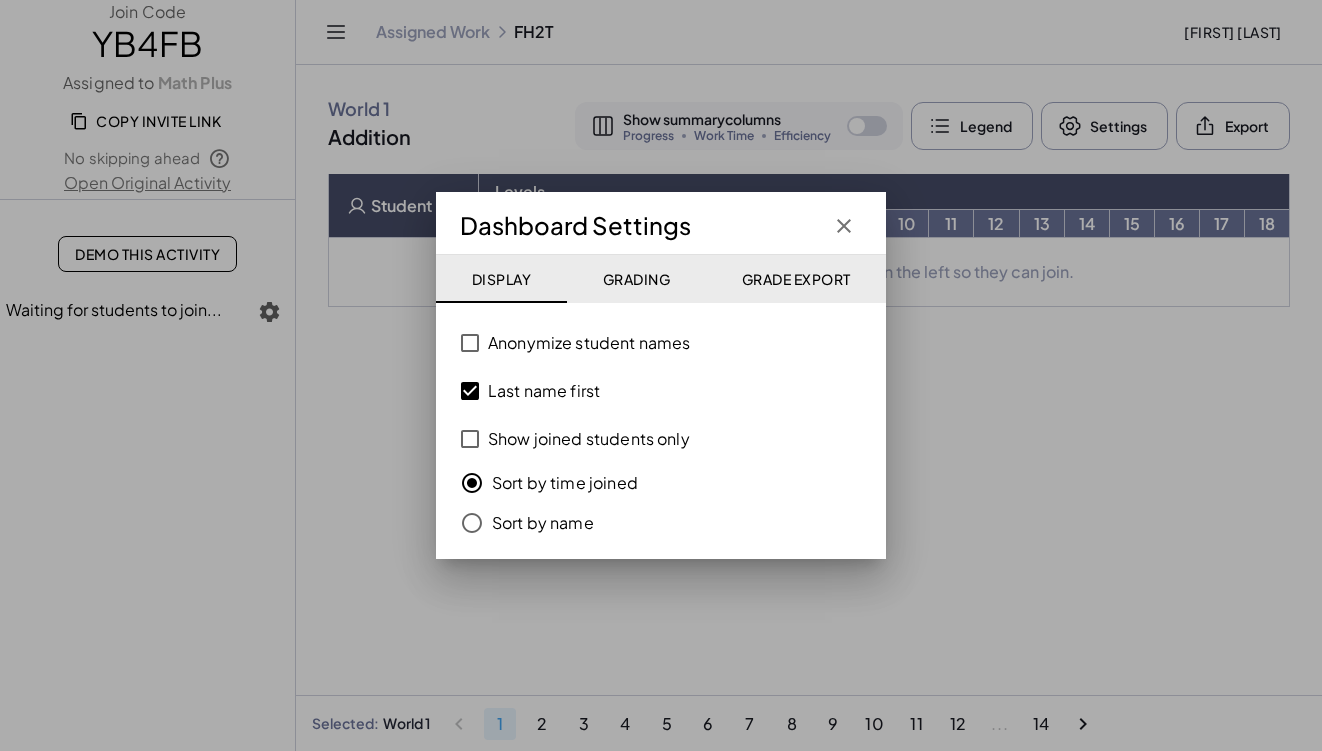 click on "Grading" 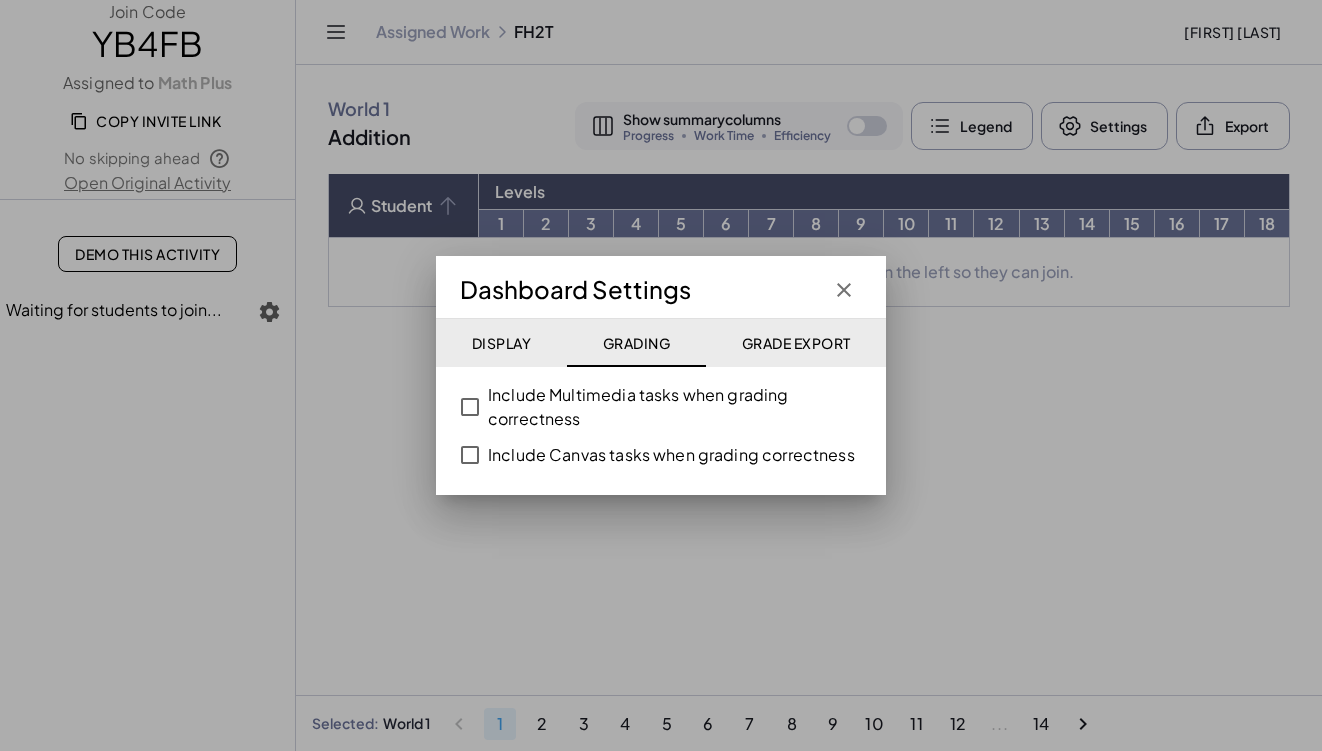 click 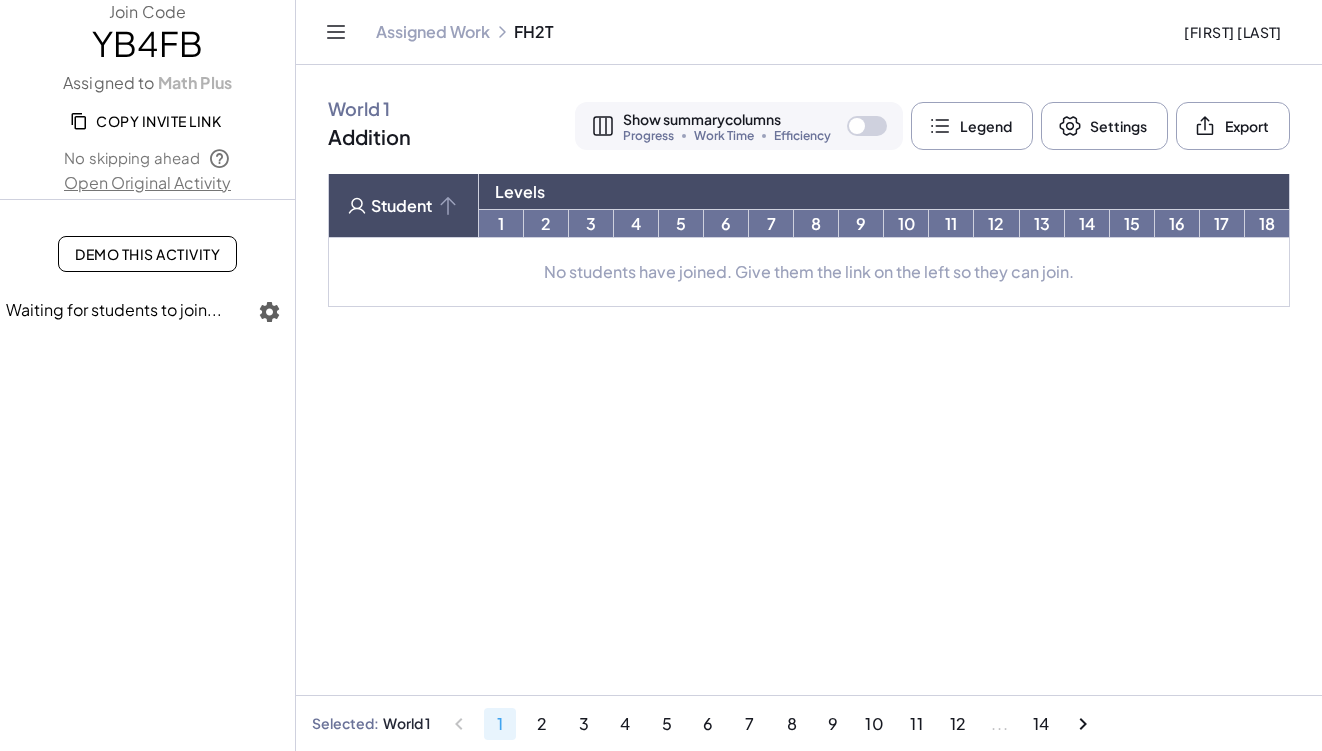 click on "Copy Invite Link" 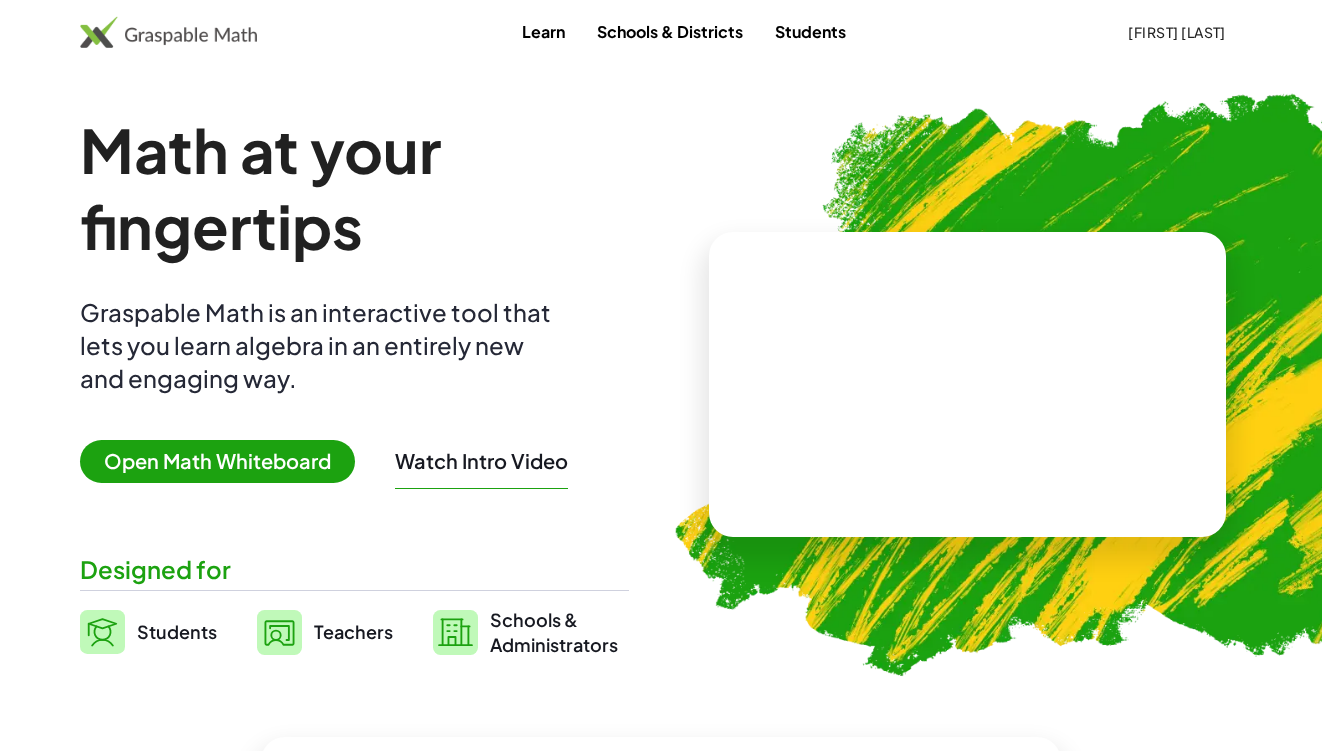 scroll, scrollTop: 0, scrollLeft: 0, axis: both 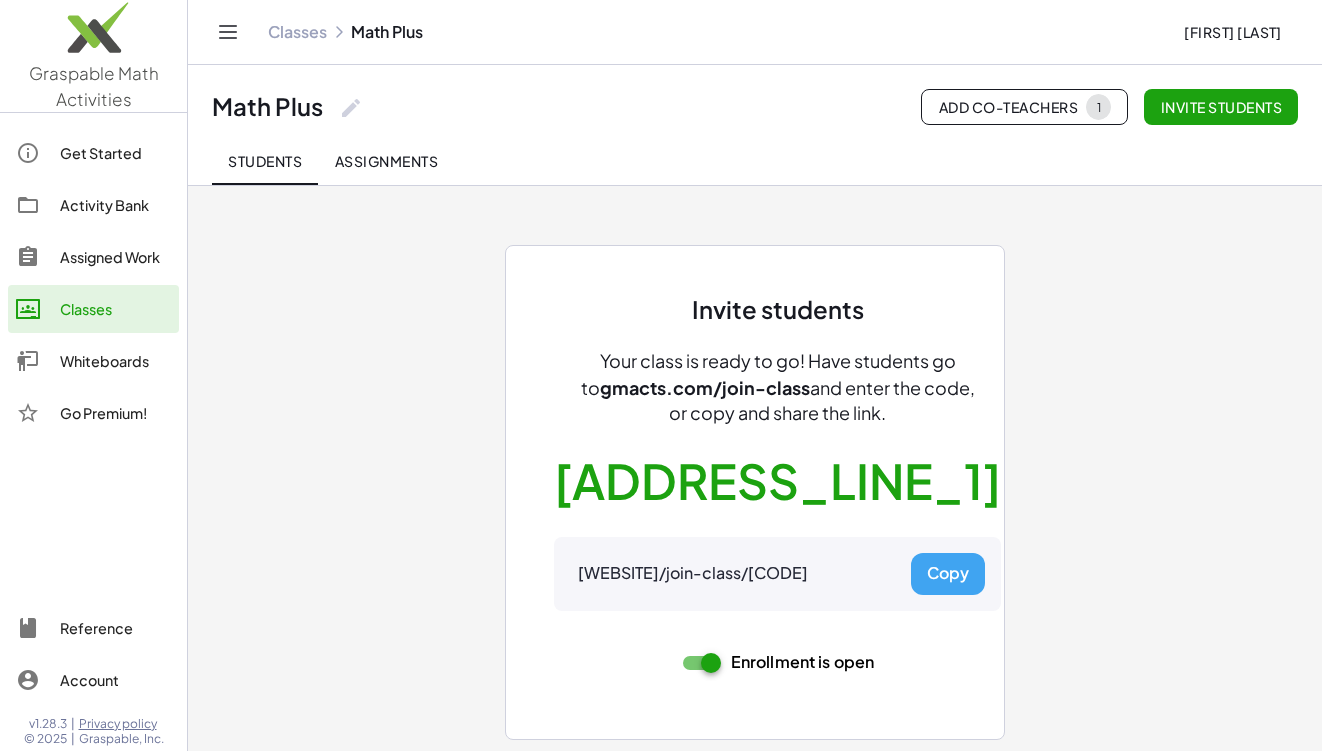 click on "Assignments" 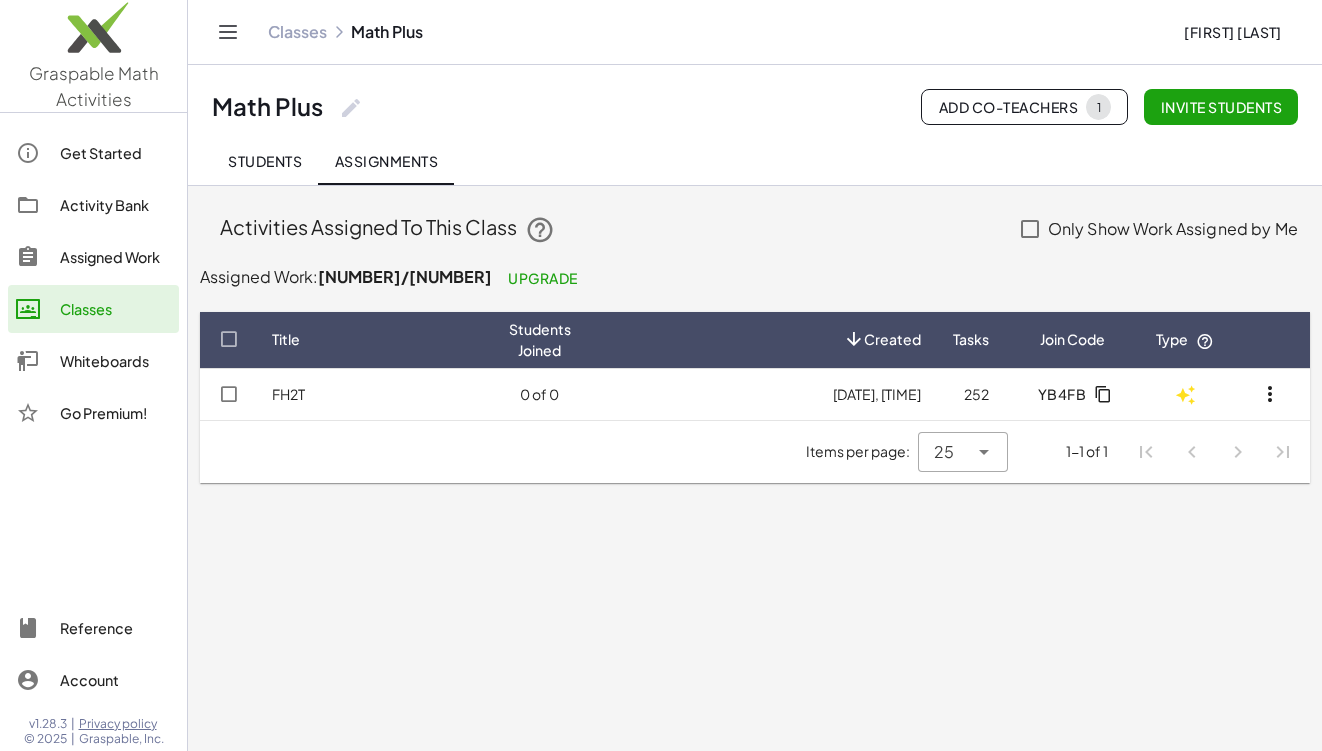 click 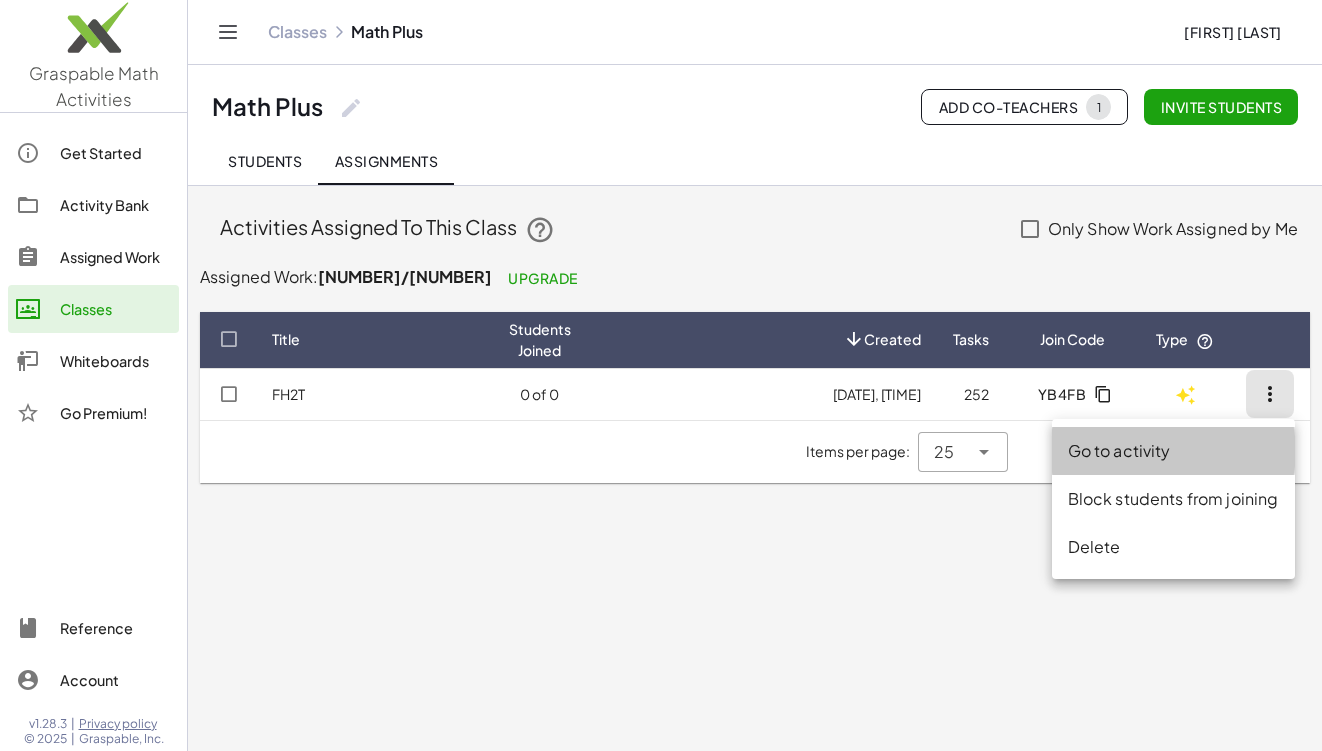 click on "Go to activity" 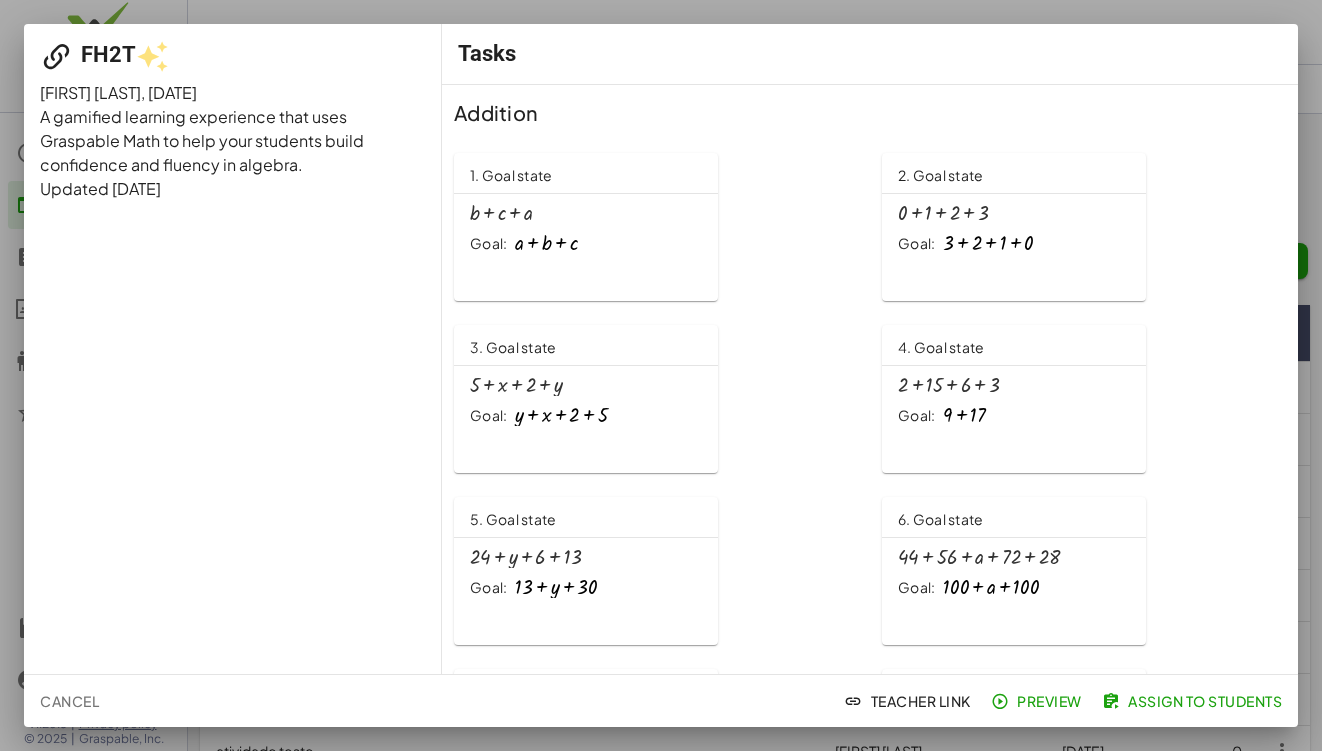 click on "Teacher Link" 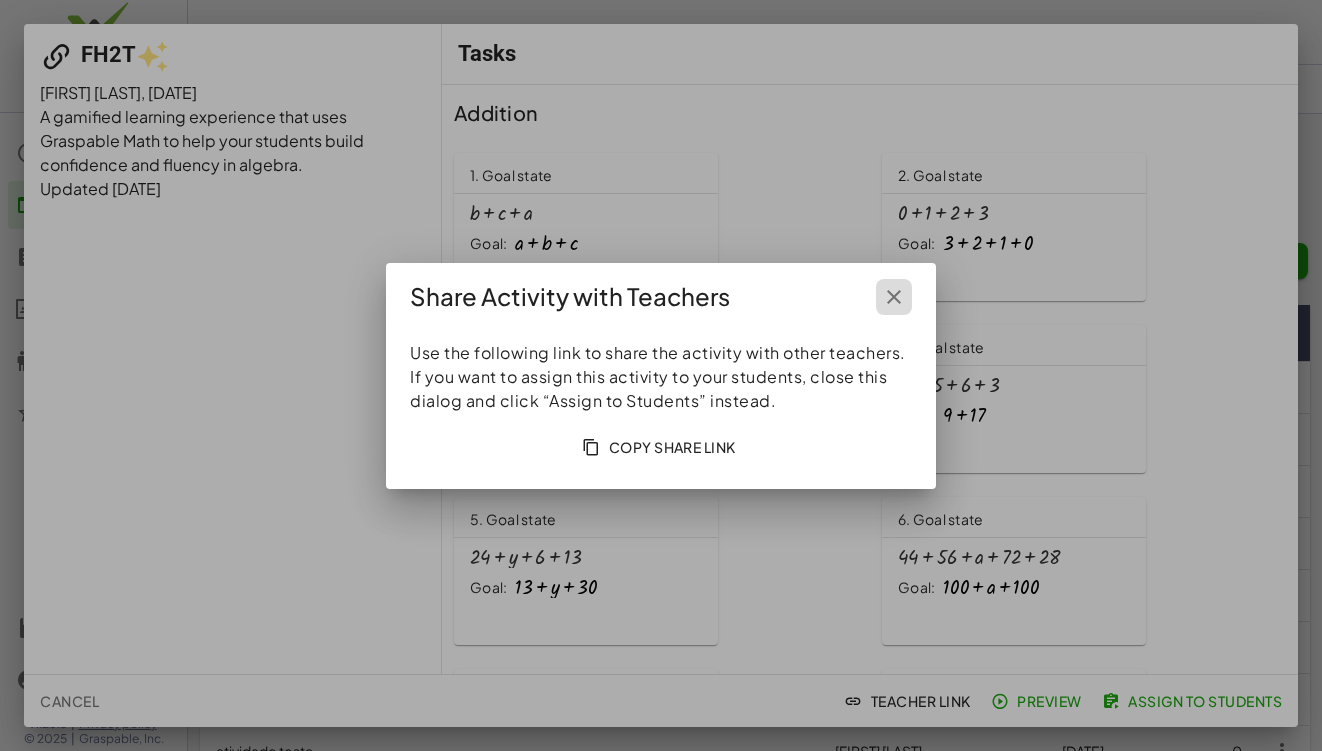click 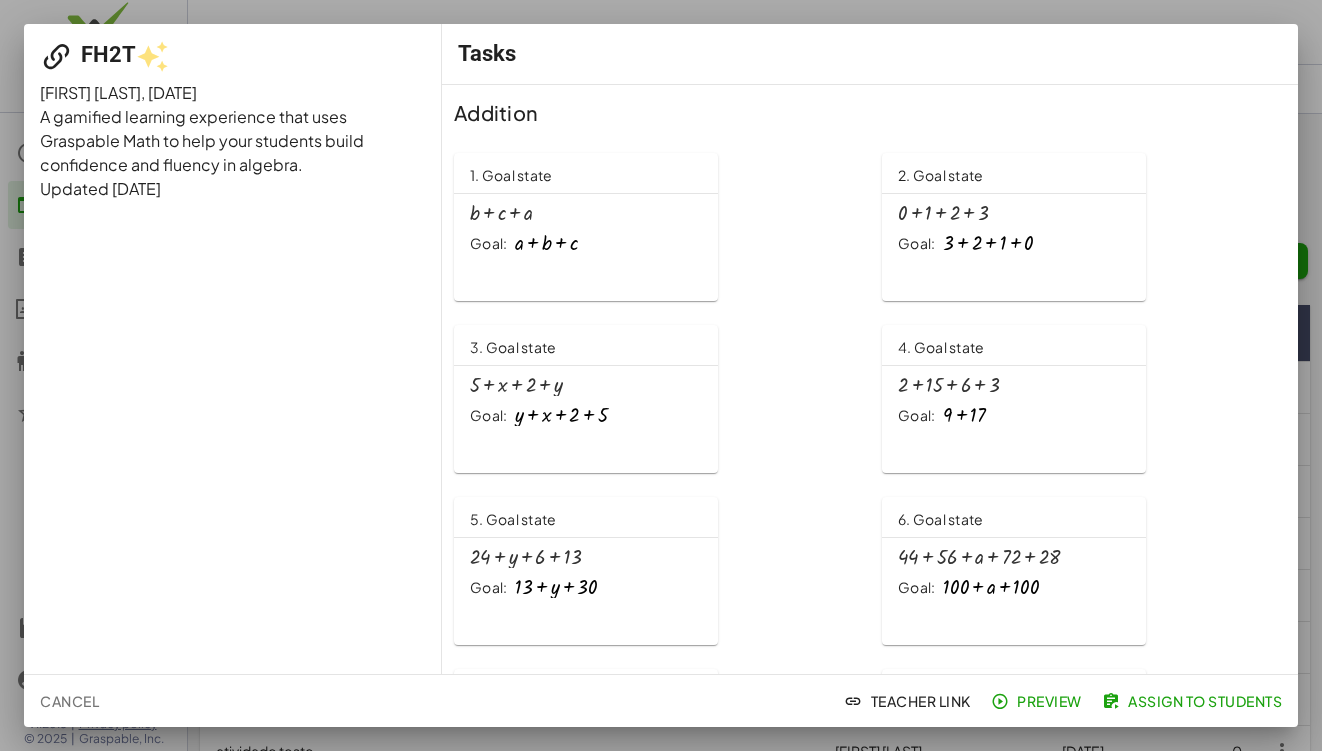 click on "Assign to Students" 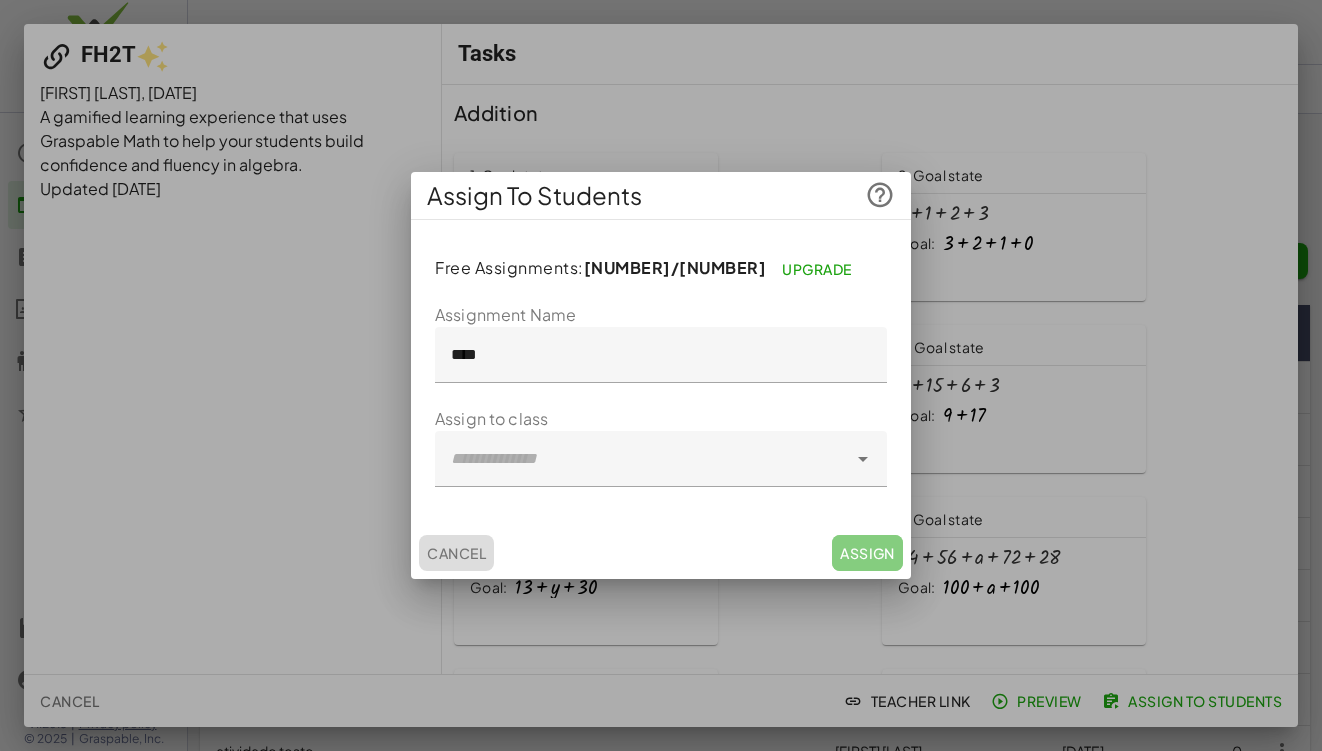 click on "Cancel" 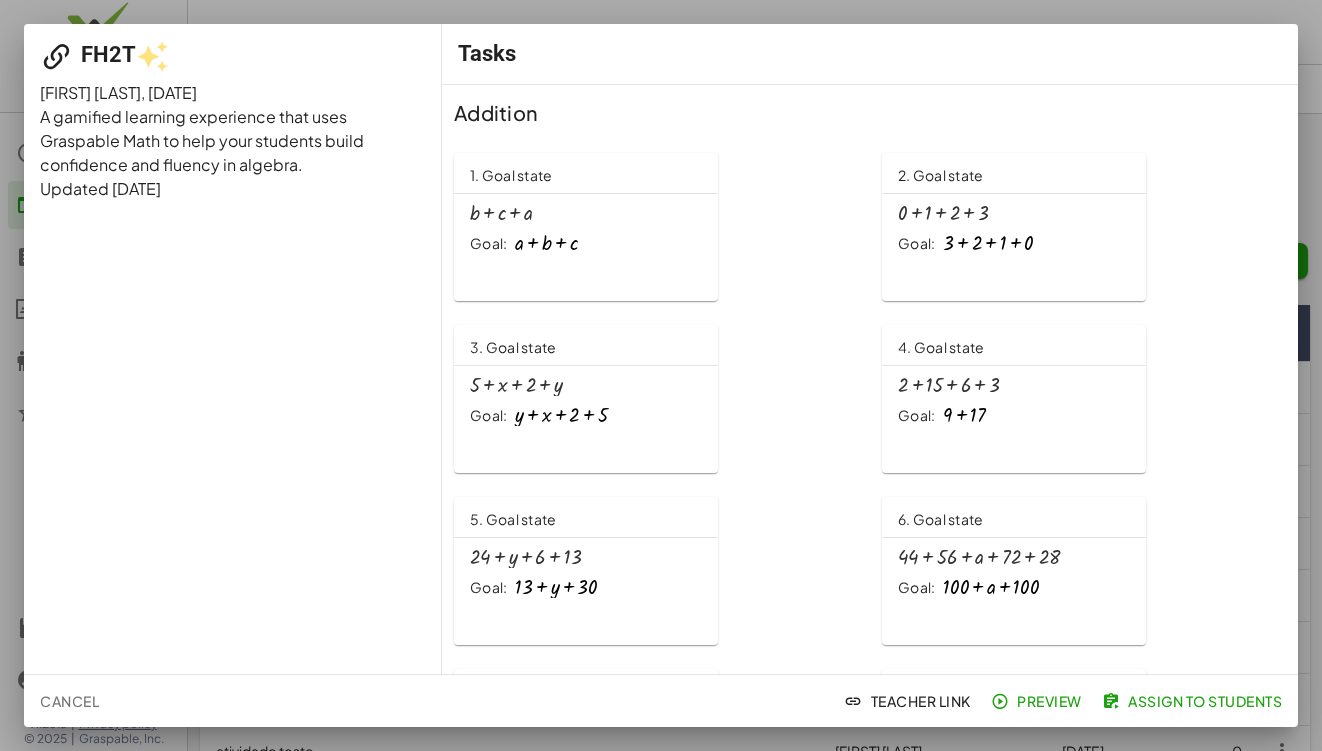 click at bounding box center [661, 375] 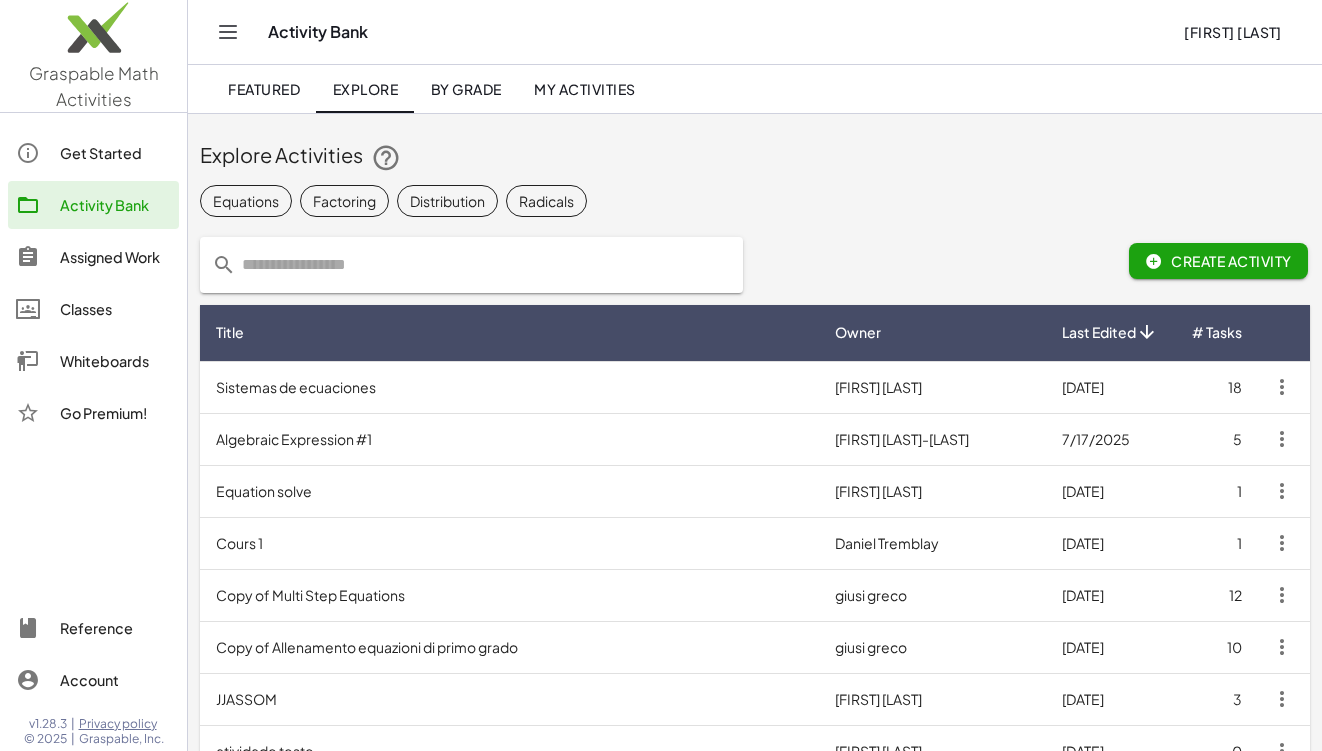 click on "Assigned Work" 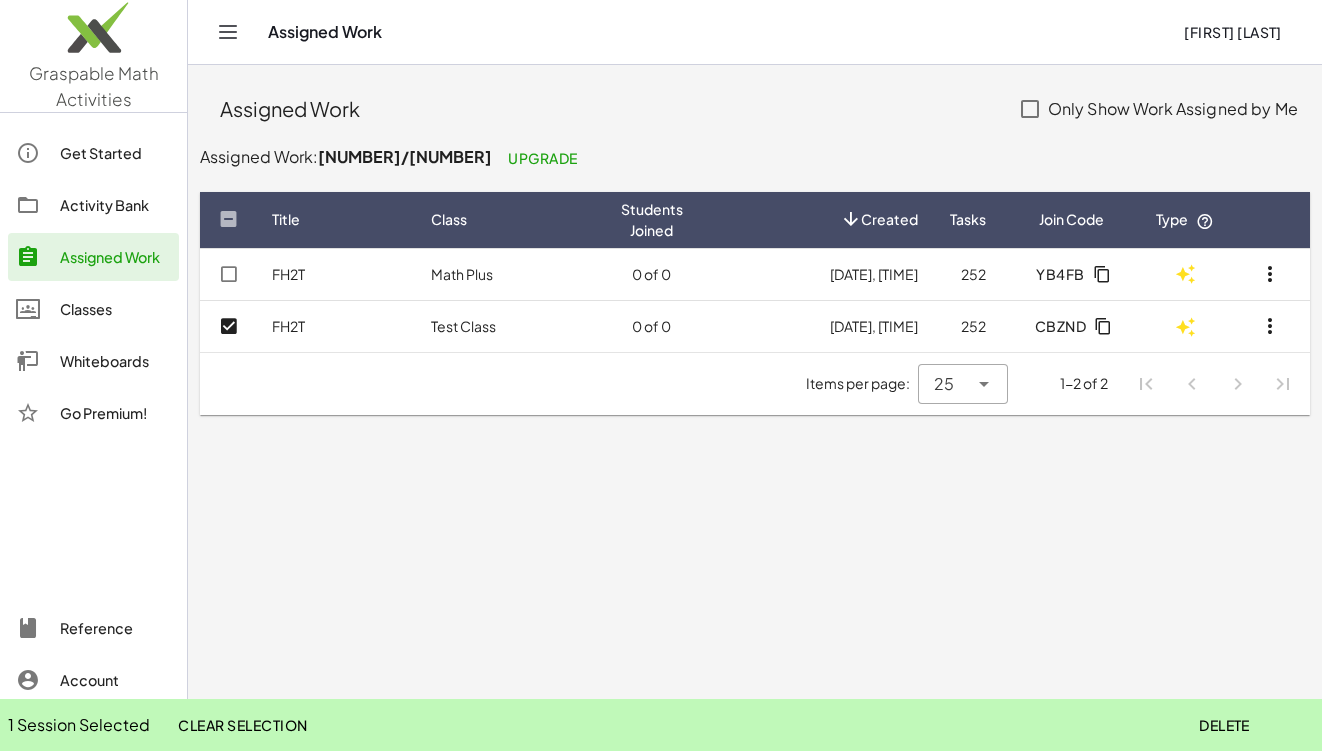 click 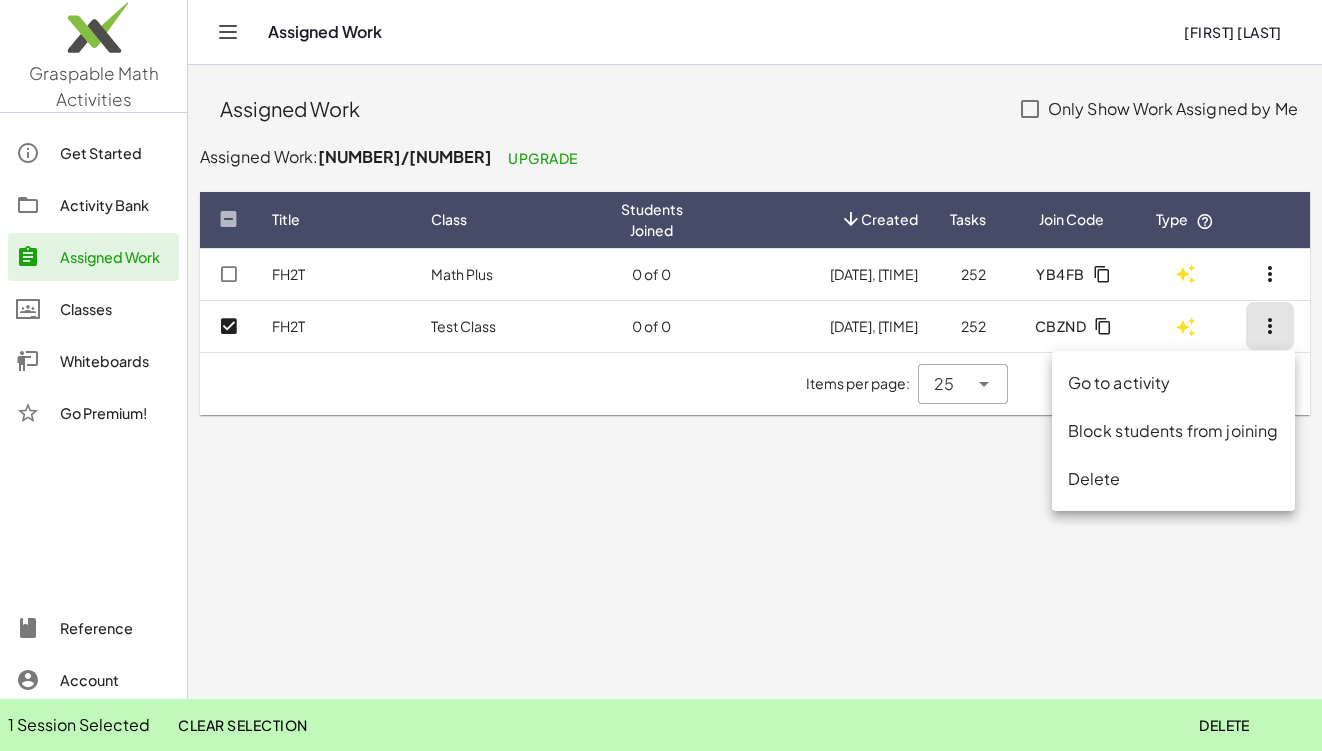 click on "Delete" 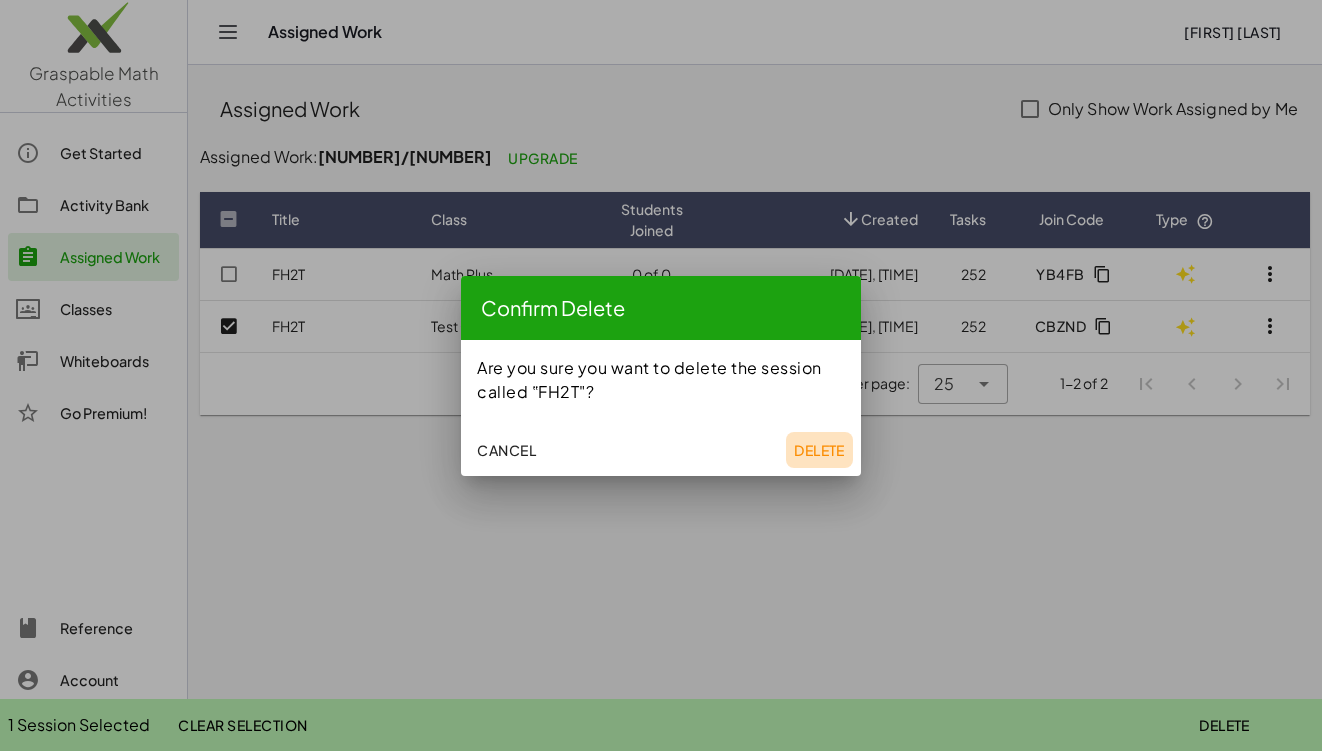 click on "Delete" 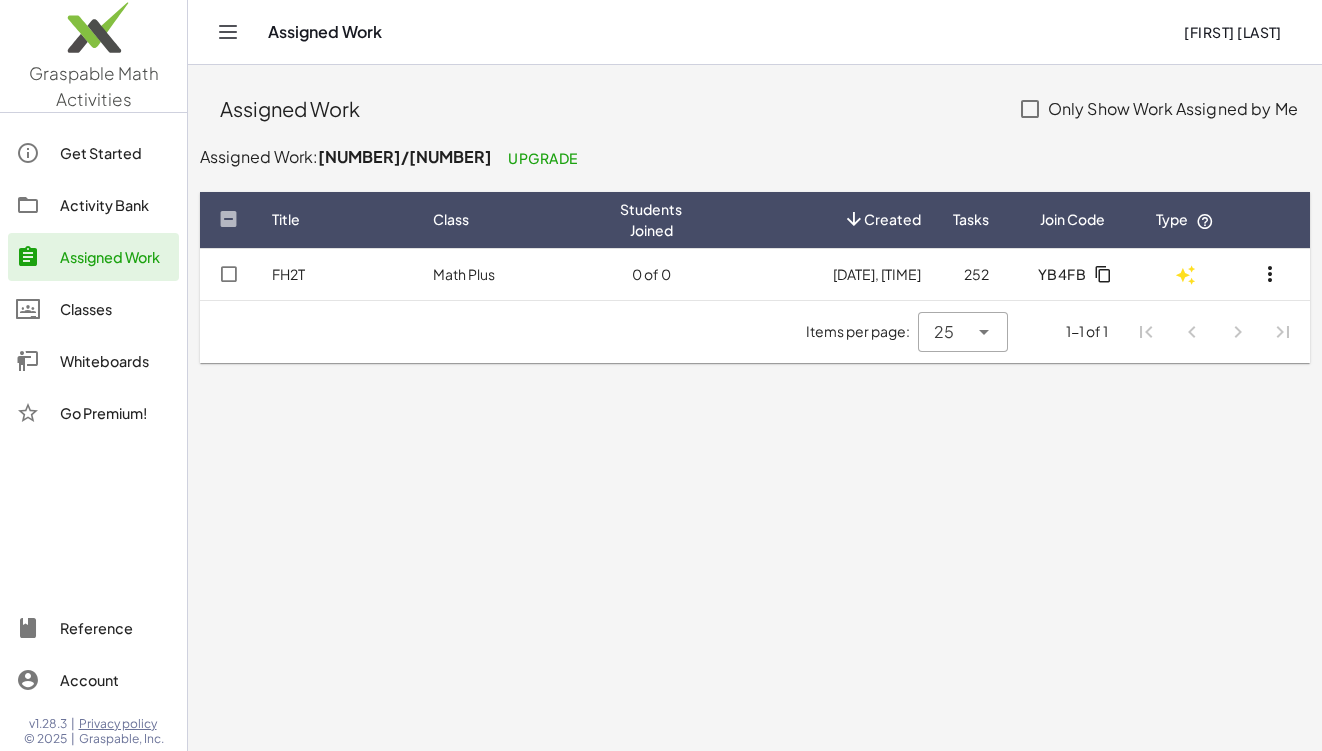 click 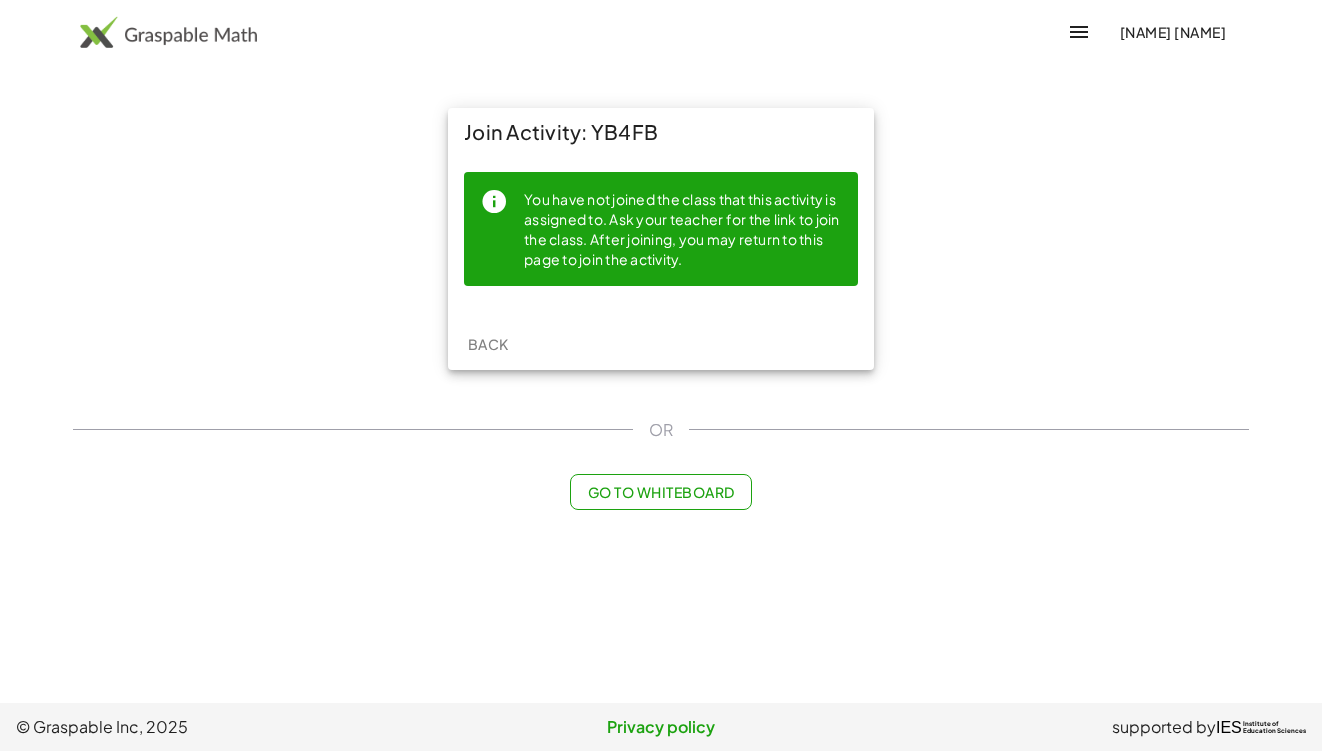 scroll, scrollTop: 0, scrollLeft: 0, axis: both 